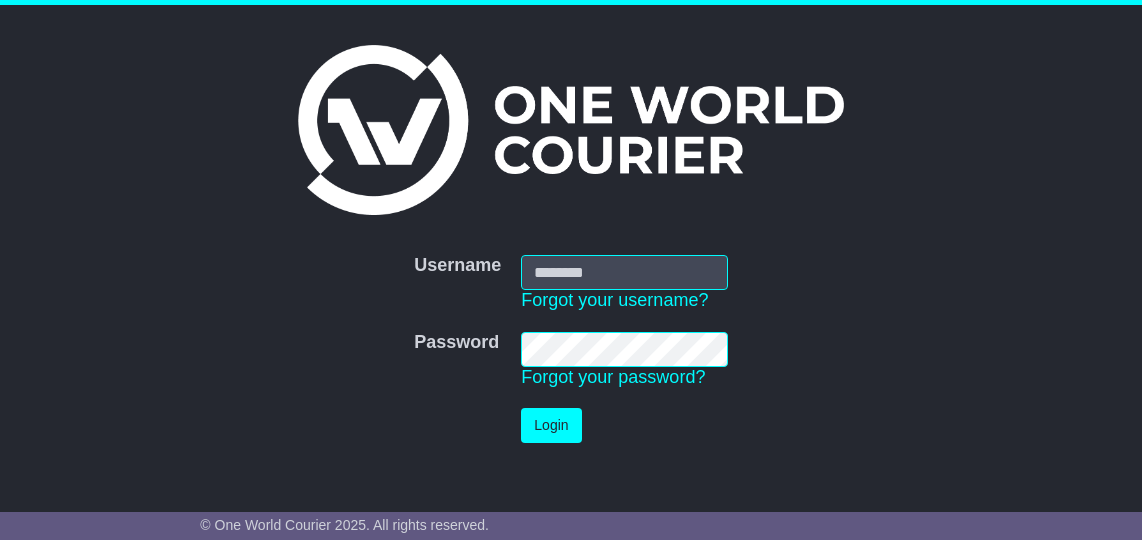 scroll, scrollTop: 0, scrollLeft: 0, axis: both 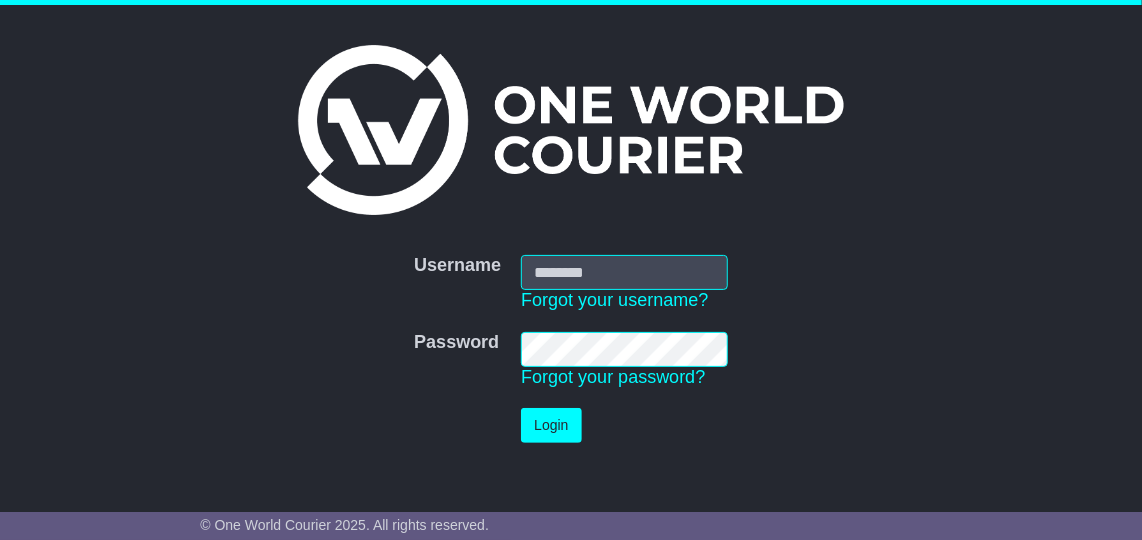 type on "**********" 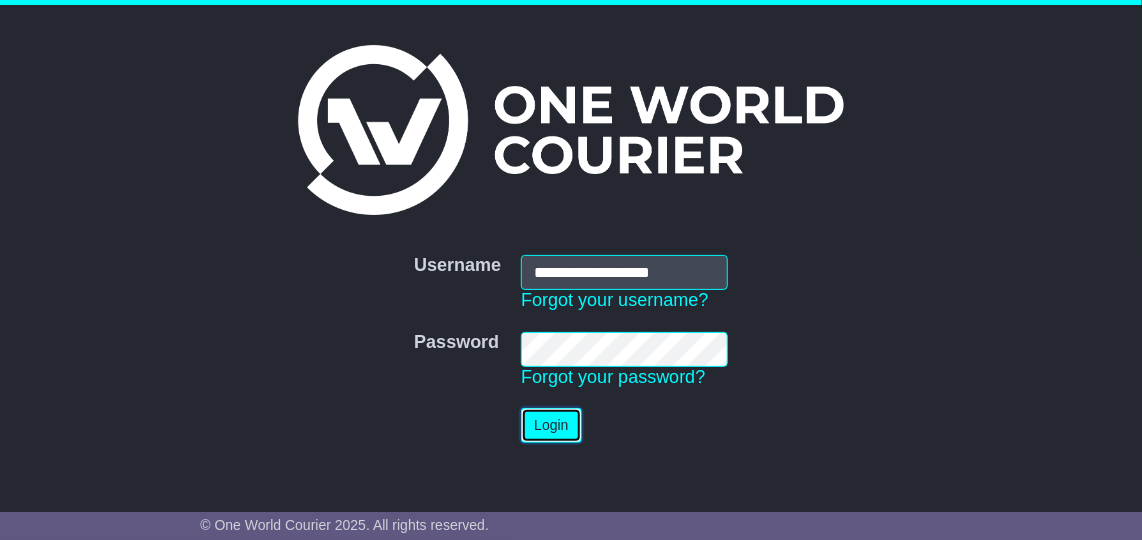 click on "Login" at bounding box center [551, 425] 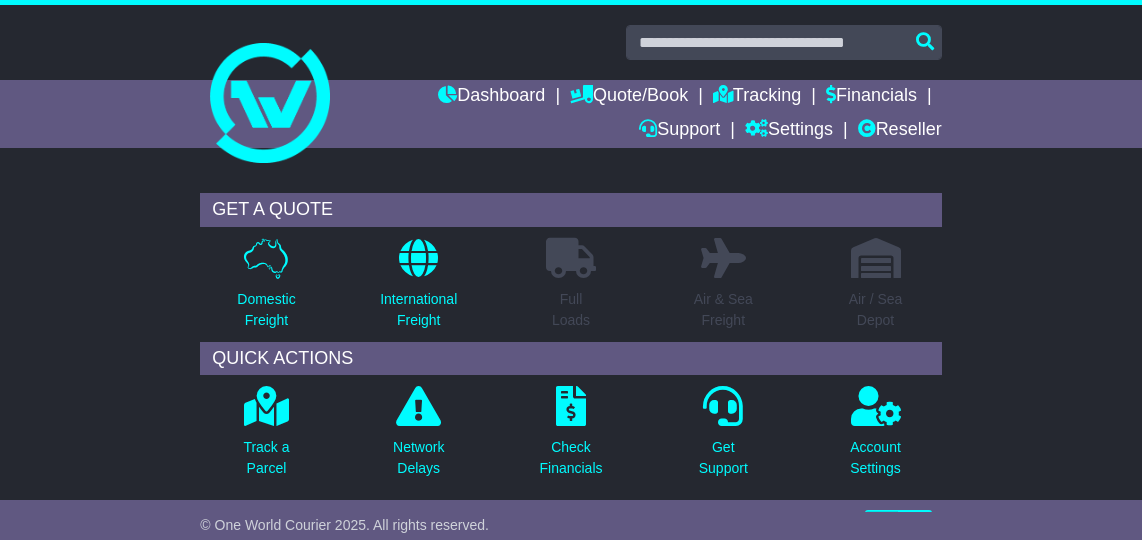 scroll, scrollTop: 0, scrollLeft: 0, axis: both 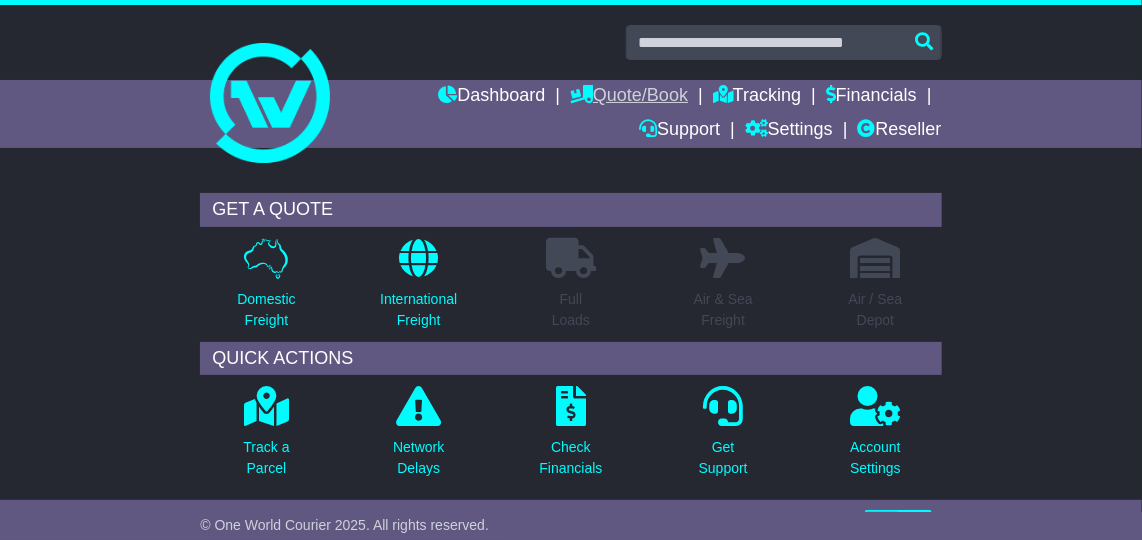 drag, startPoint x: 601, startPoint y: 80, endPoint x: 607, endPoint y: 90, distance: 11.661903 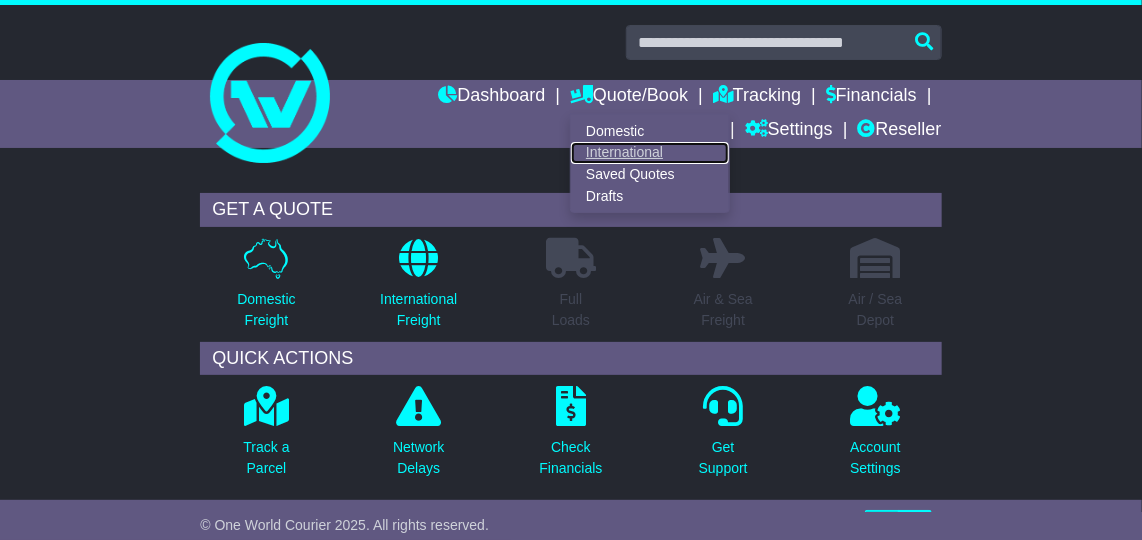 click on "International" at bounding box center [650, 153] 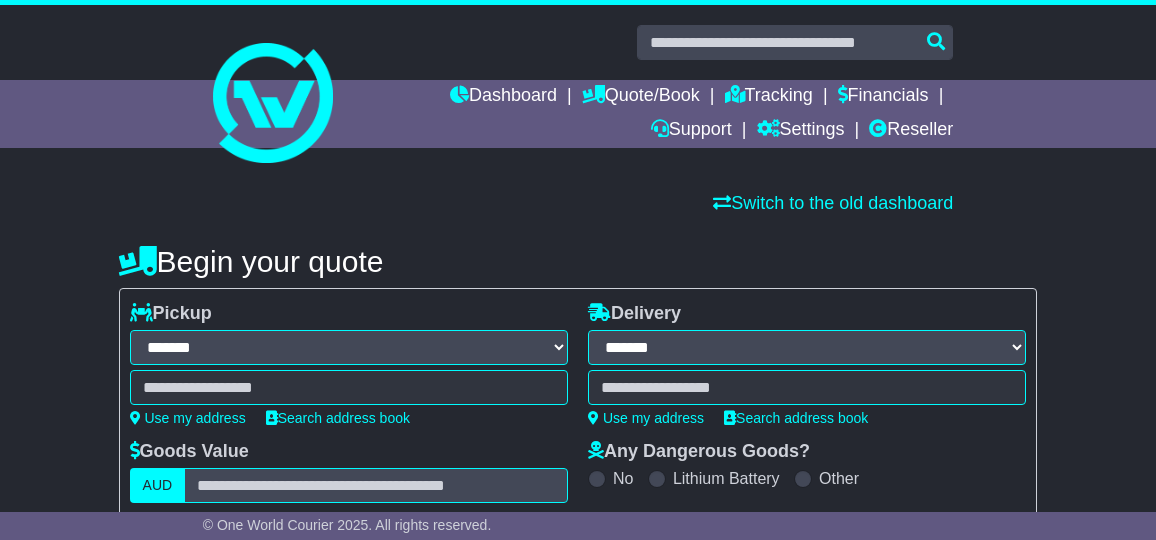 select on "**" 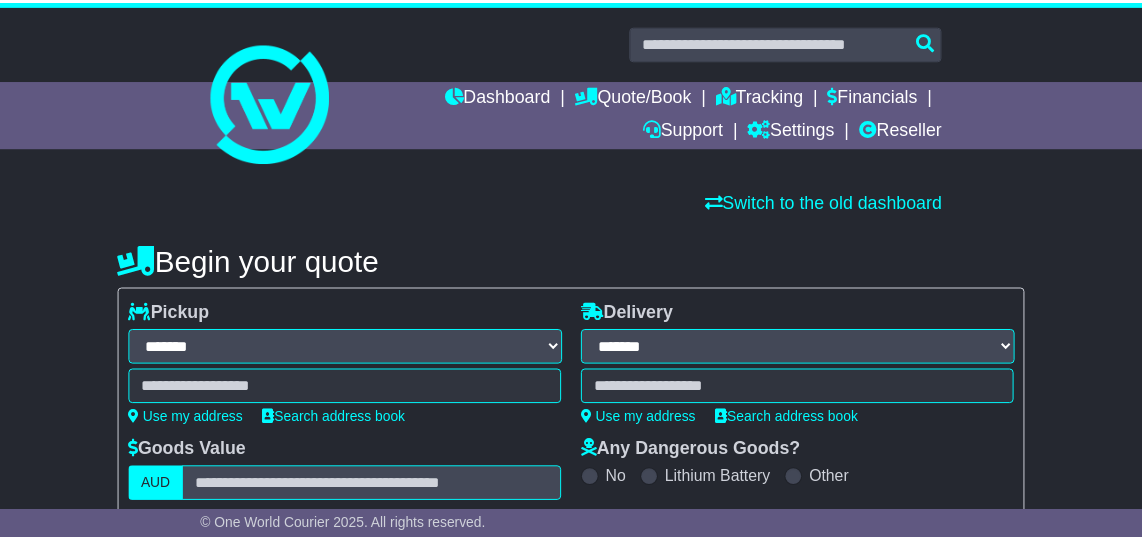 scroll, scrollTop: 0, scrollLeft: 0, axis: both 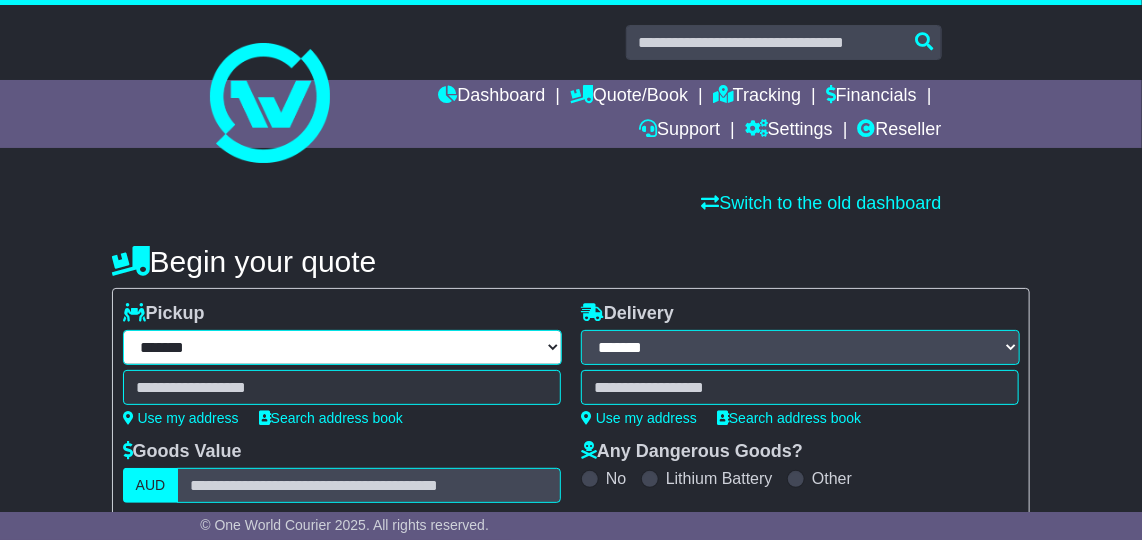 click on "**********" at bounding box center [342, 347] 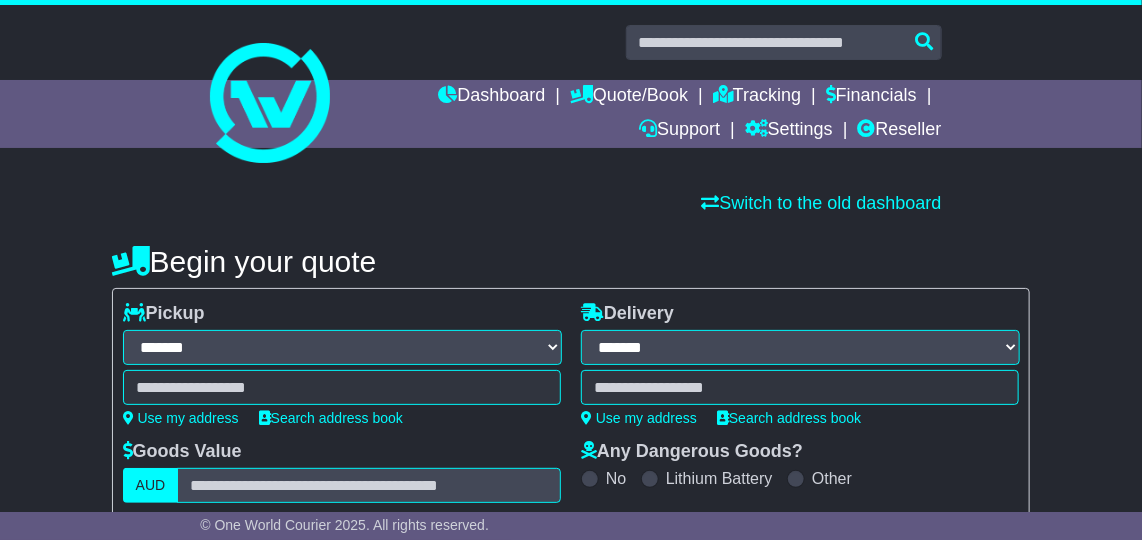 click on "**********" at bounding box center (342, 347) 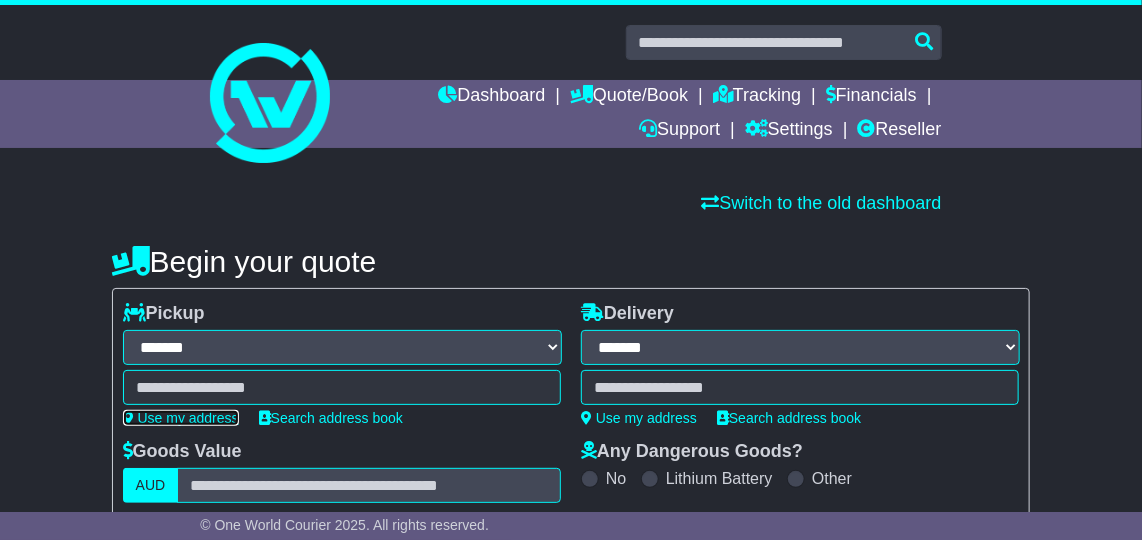 click on "Use my address" at bounding box center (181, 418) 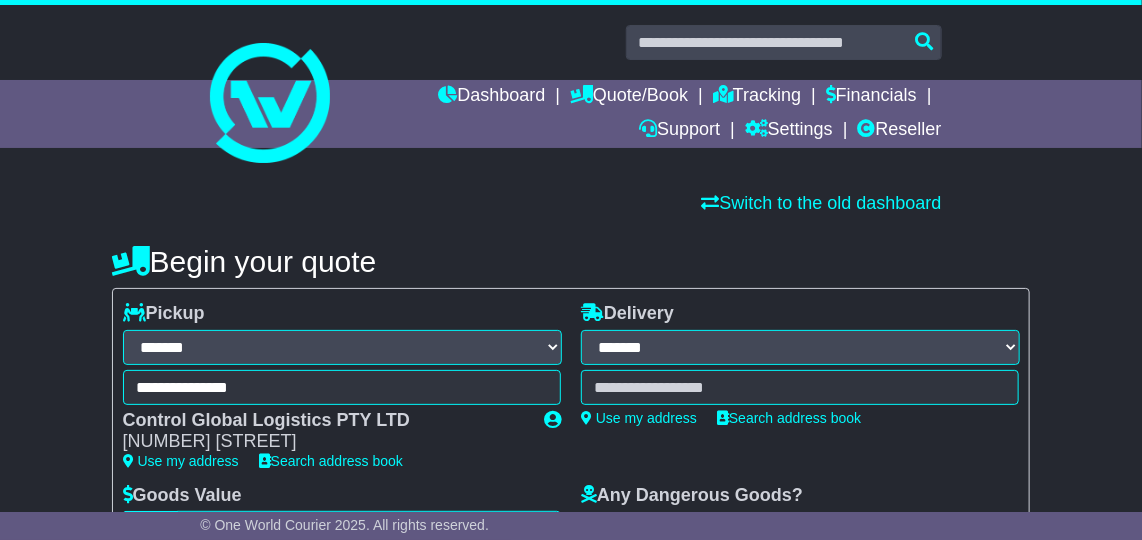 click on "**********" at bounding box center [342, 387] 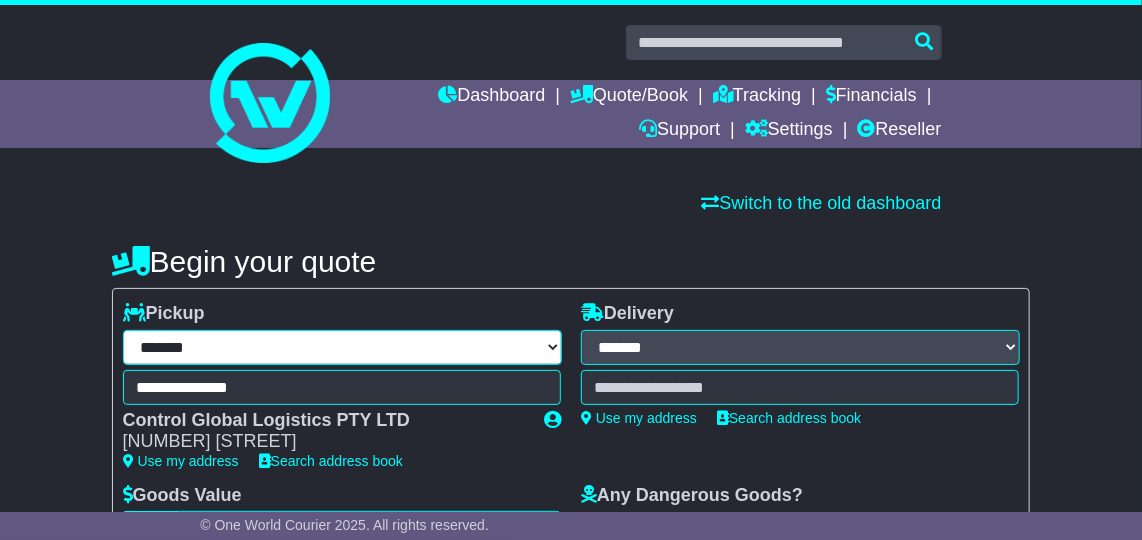 click on "**********" at bounding box center (342, 347) 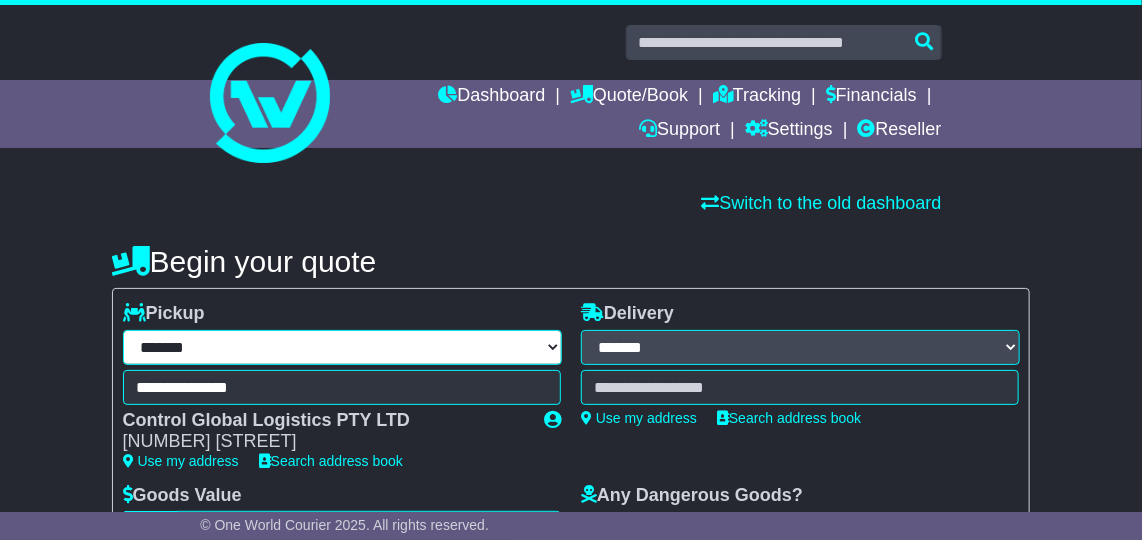 select on "**" 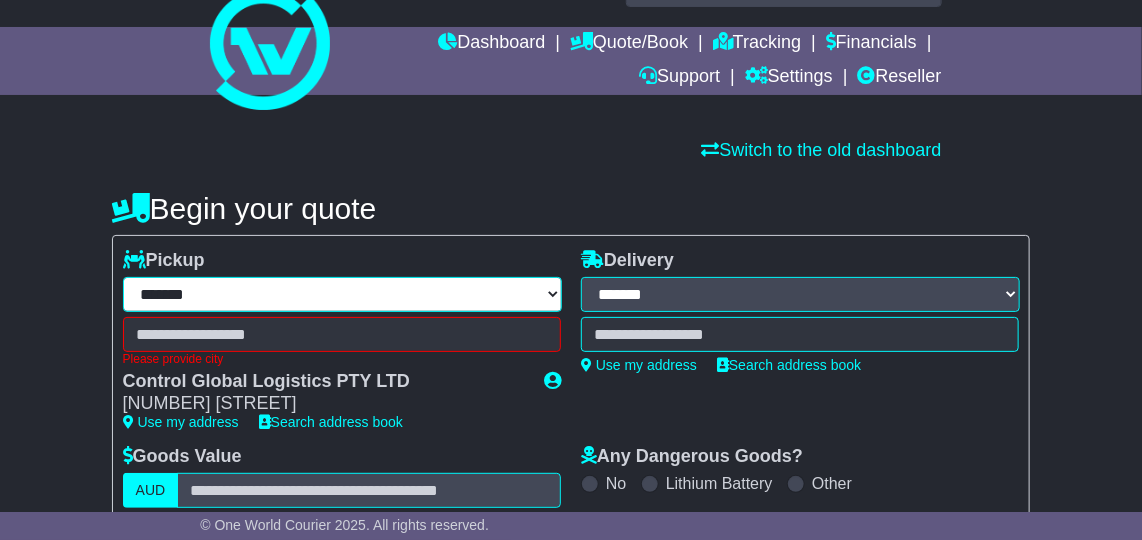 scroll, scrollTop: 90, scrollLeft: 0, axis: vertical 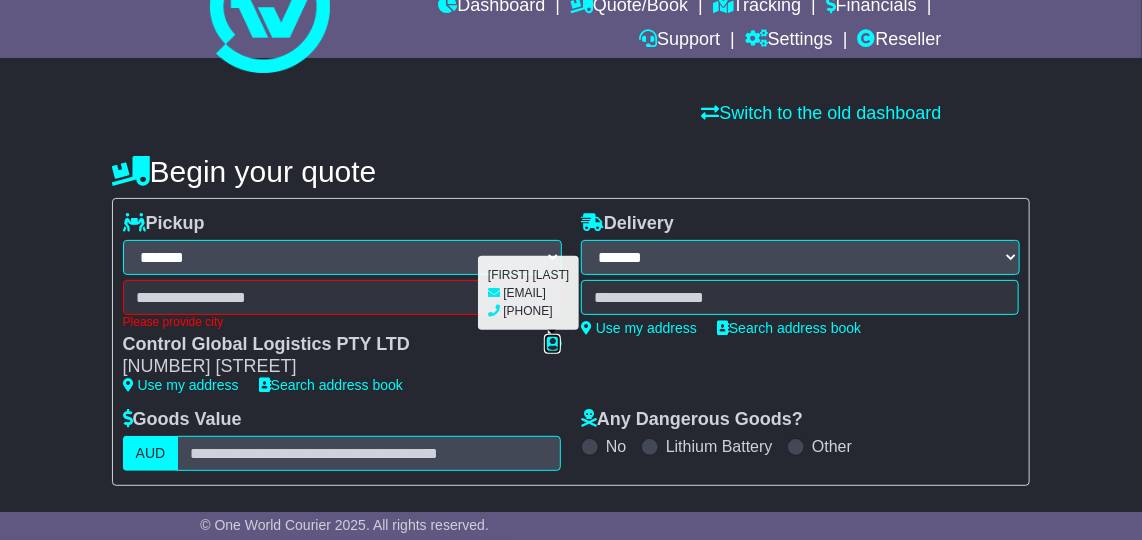click at bounding box center (552, 343) 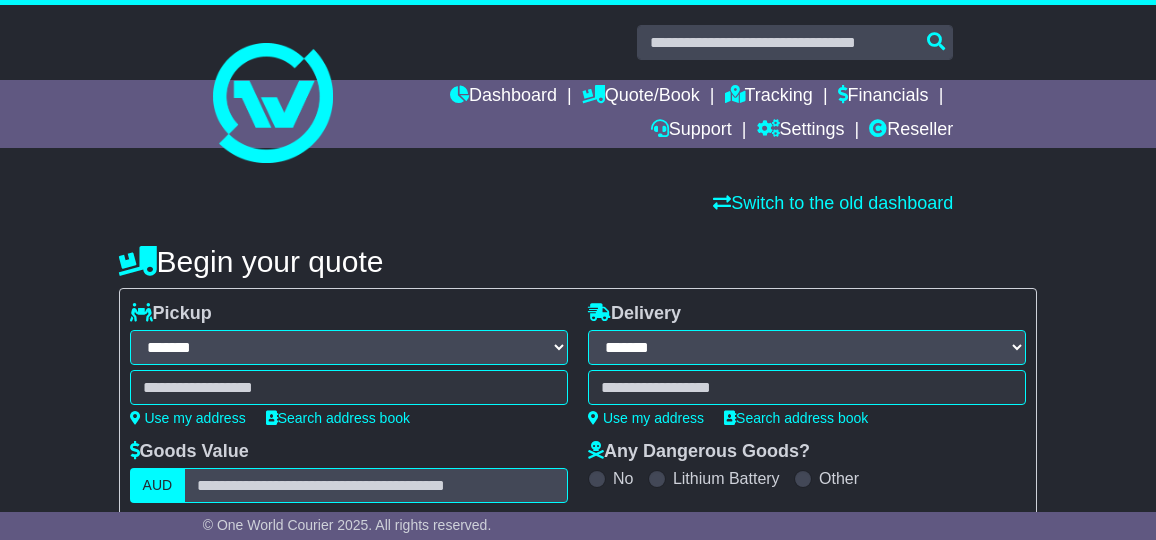 select on "**" 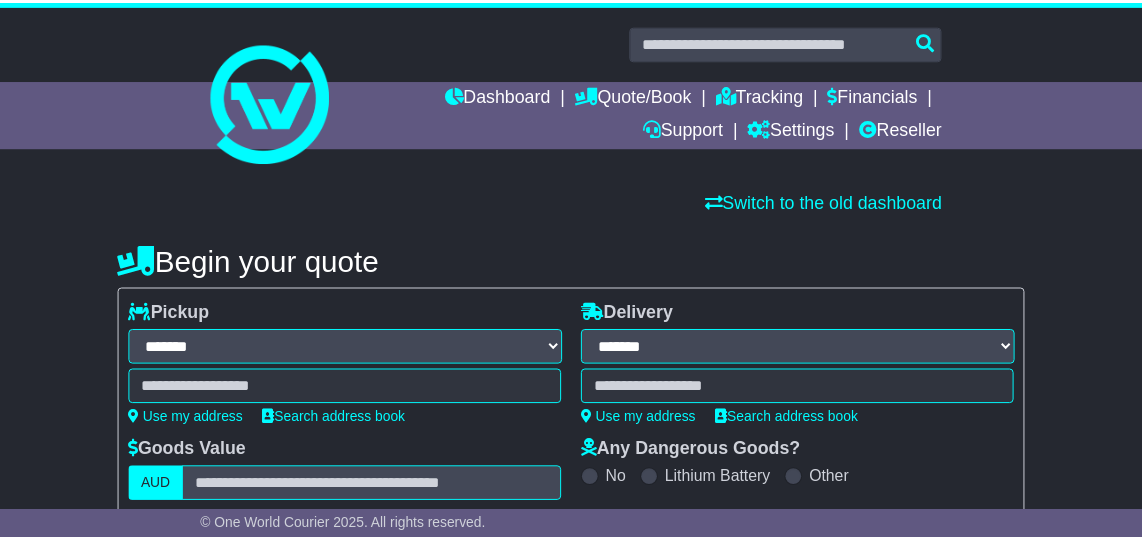 scroll, scrollTop: 90, scrollLeft: 0, axis: vertical 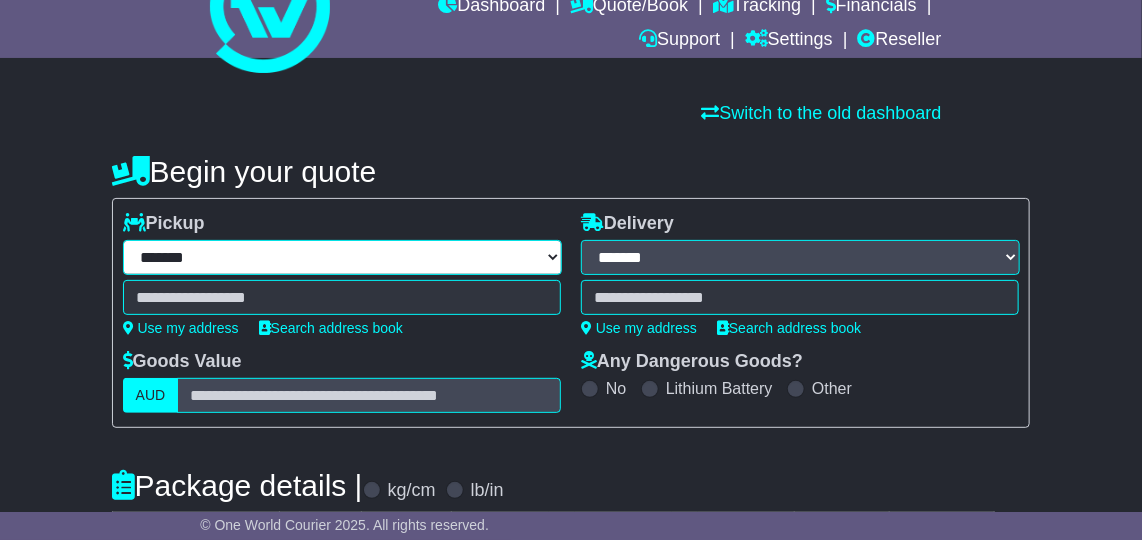click on "**********" at bounding box center [342, 257] 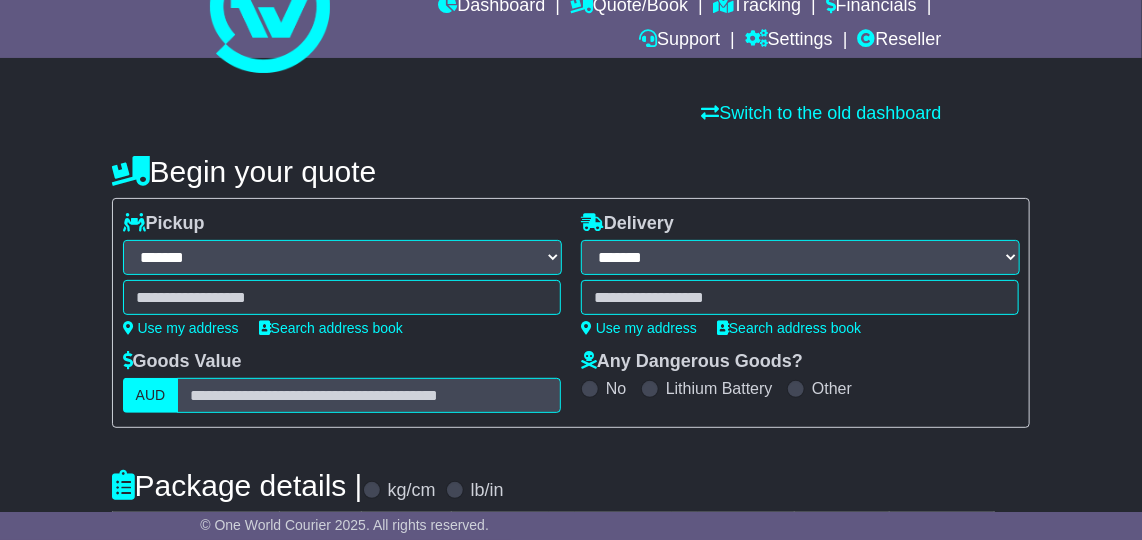 click at bounding box center (342, 297) 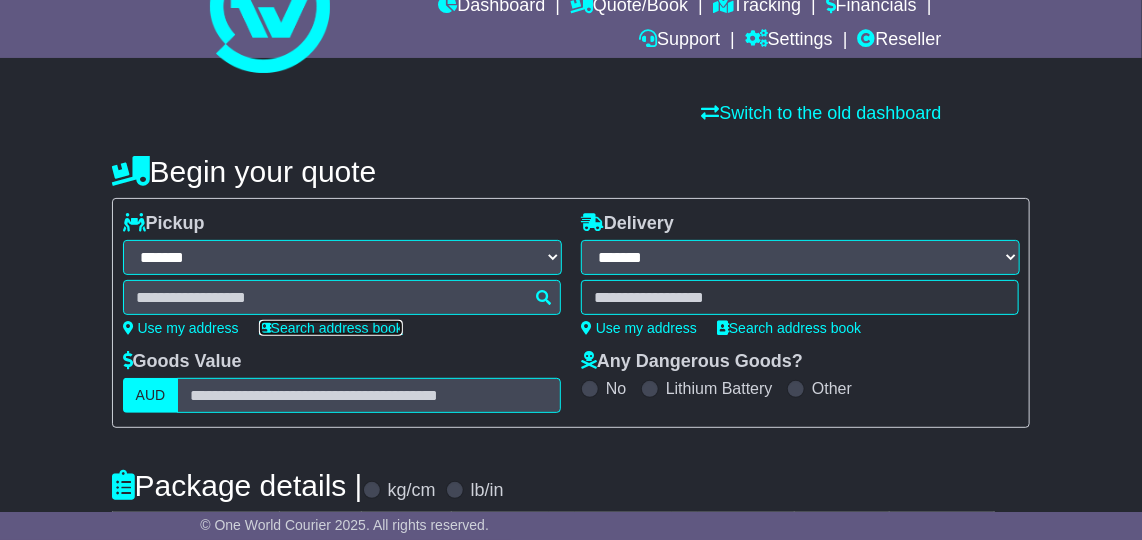 click on "Search address book" at bounding box center [331, 328] 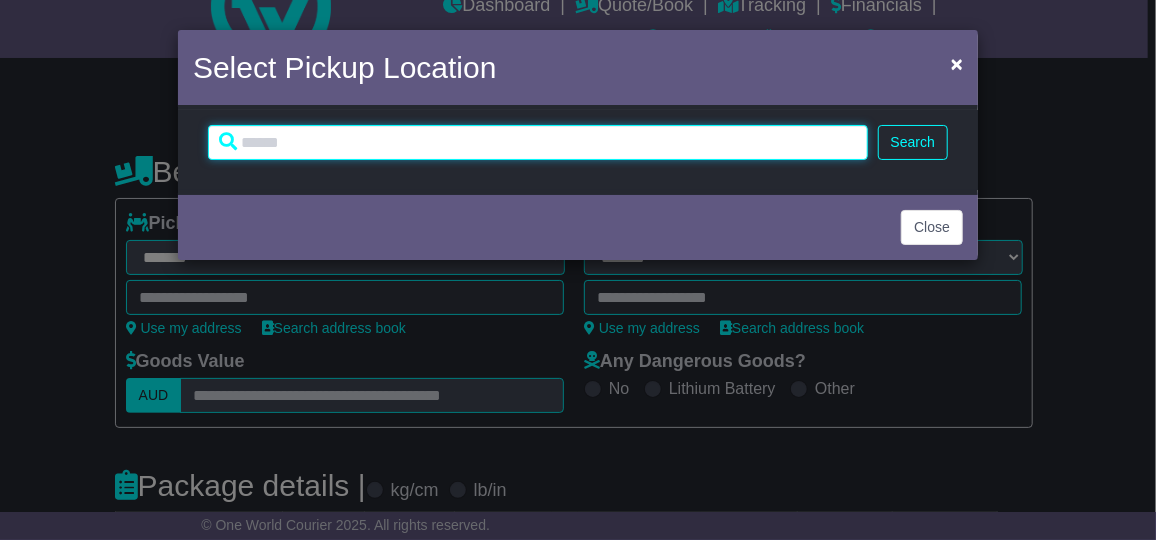 click at bounding box center [538, 142] 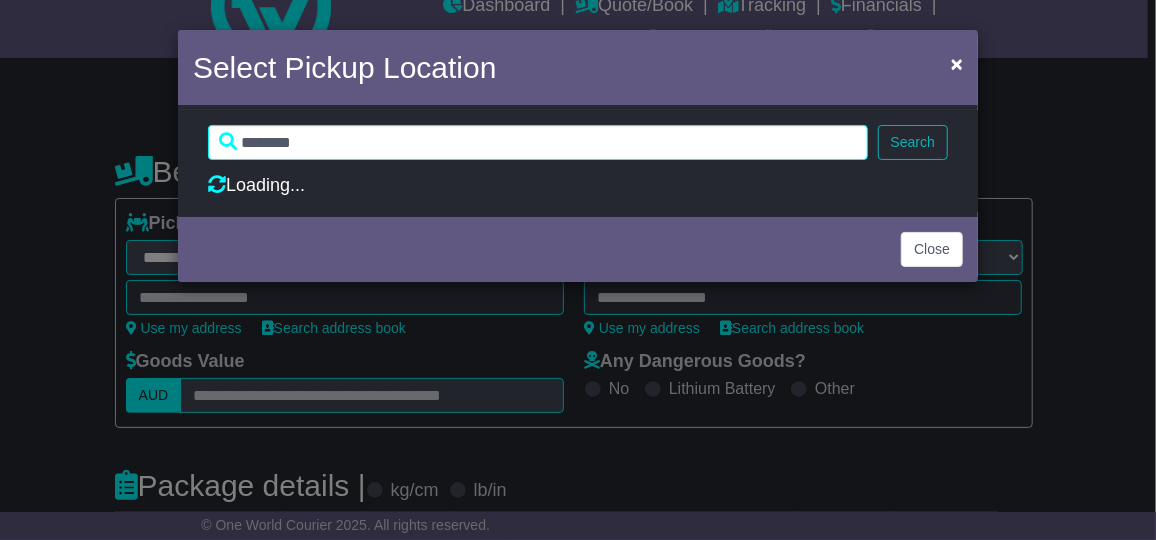 click on "Search" at bounding box center [913, 142] 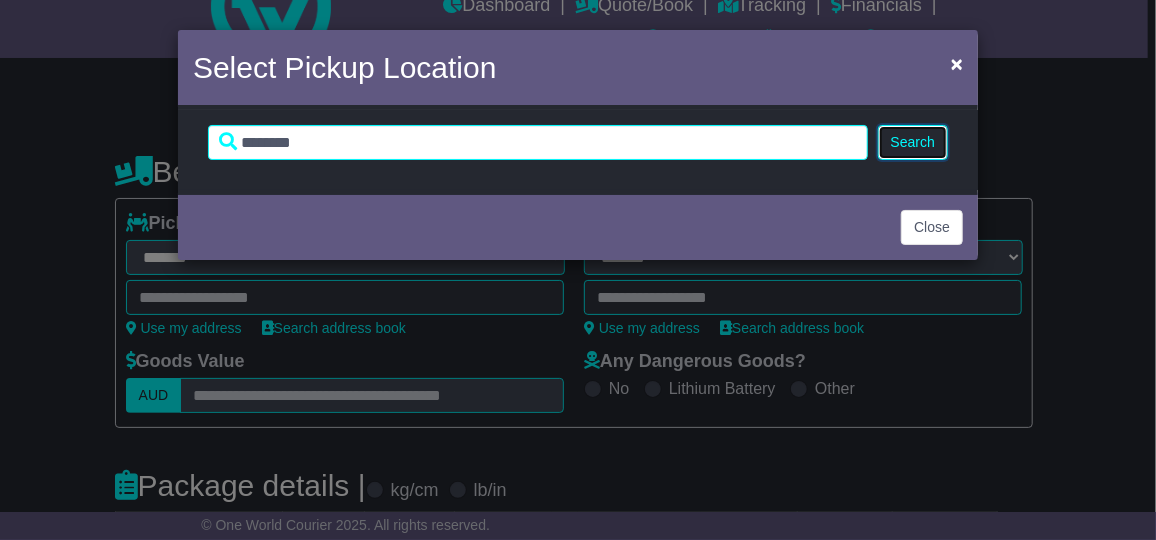 click on "Search" at bounding box center [913, 142] 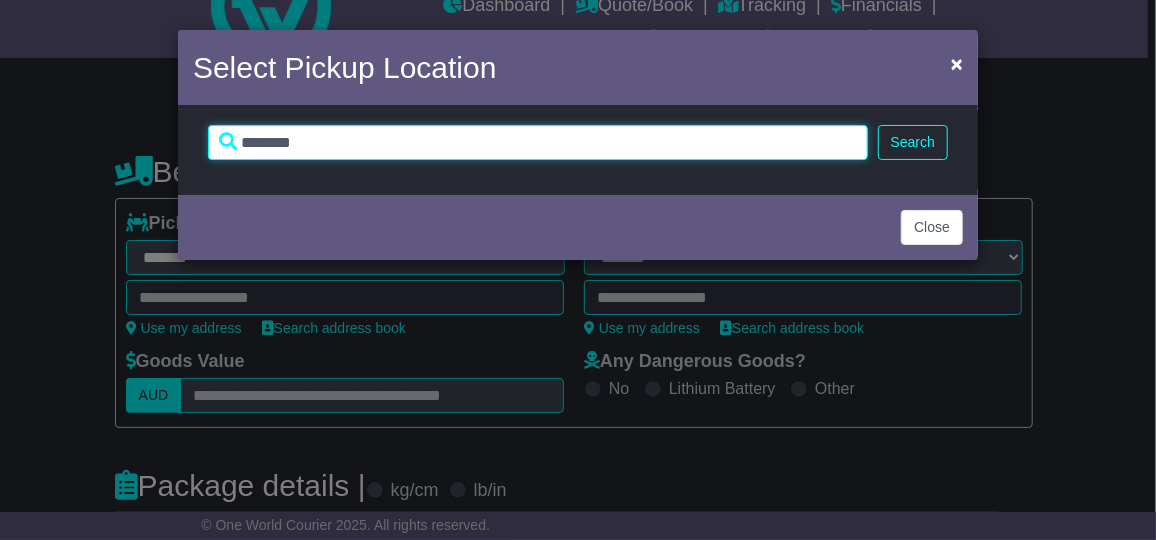 click on "*******" at bounding box center (538, 142) 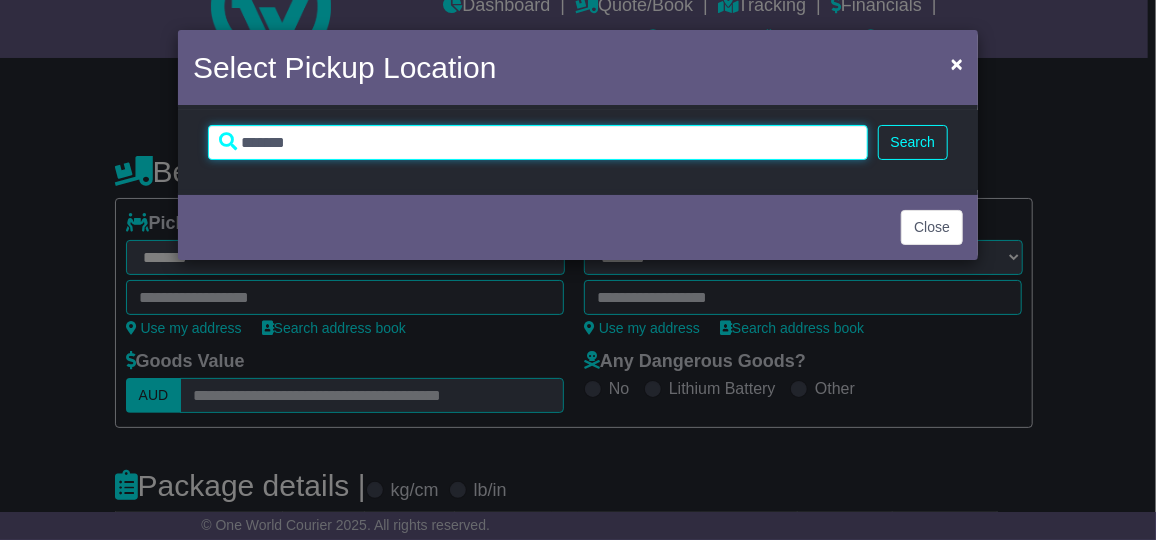type on "*******" 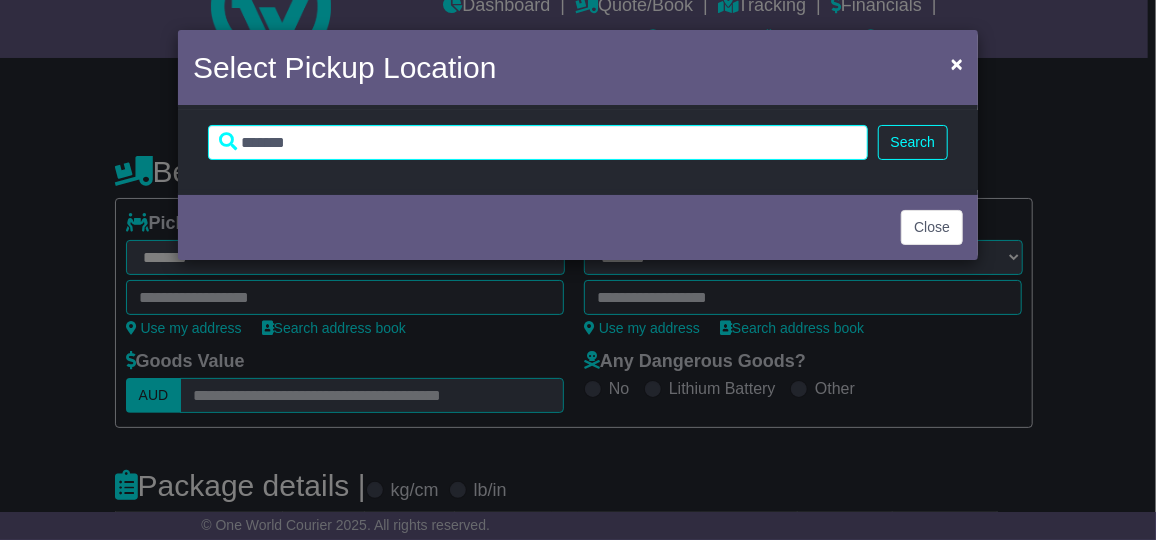click on "Search" at bounding box center (913, 142) 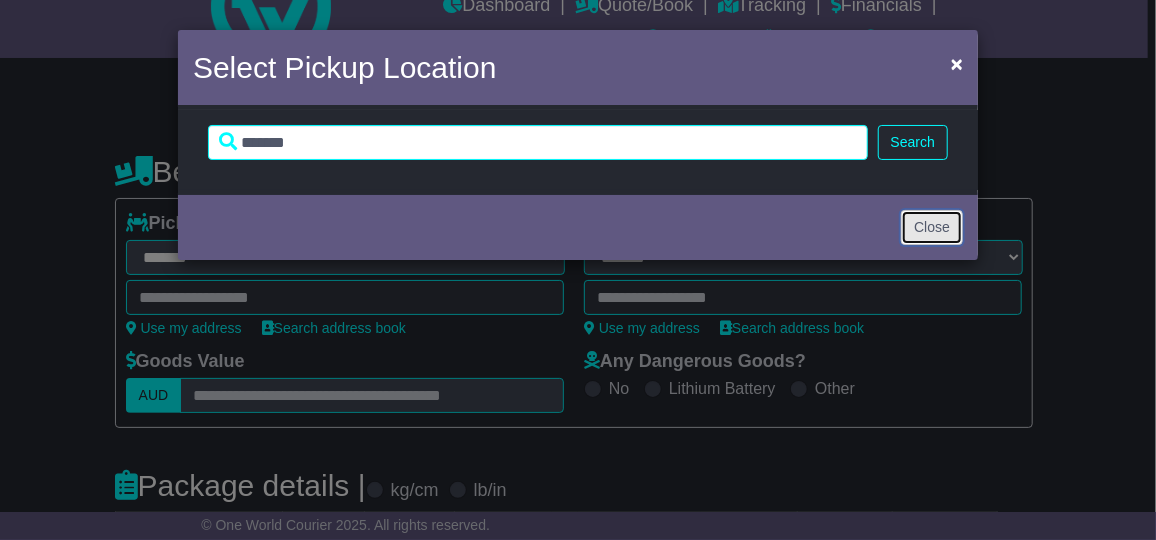 click on "Close" at bounding box center [932, 227] 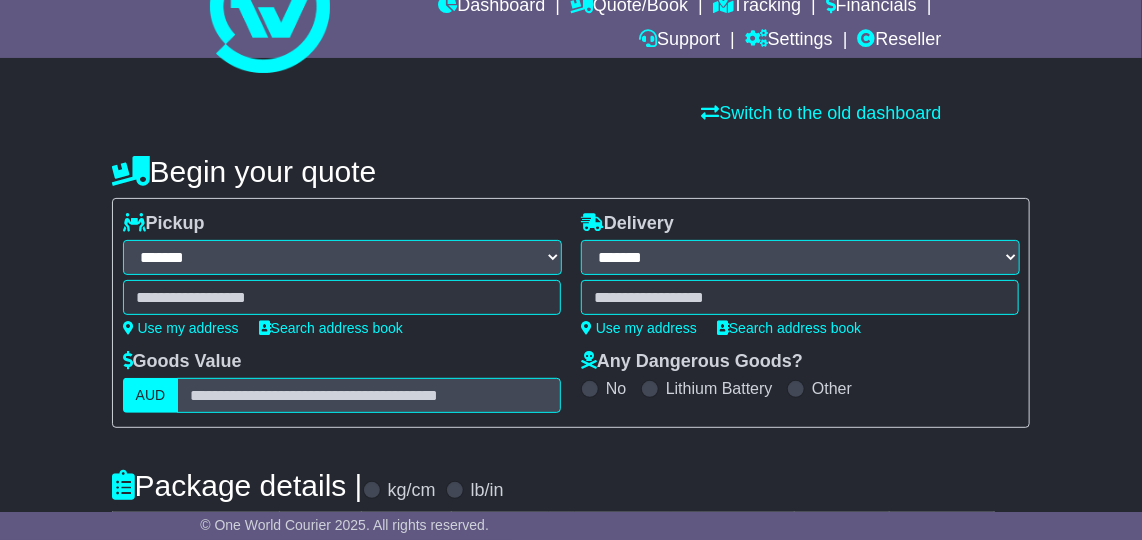 click at bounding box center (342, 297) 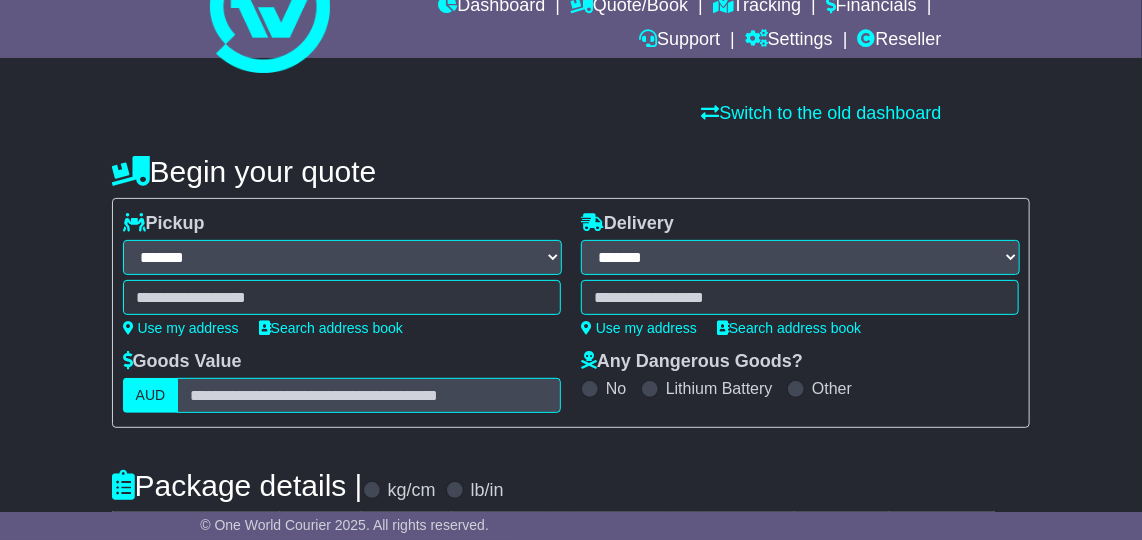 click at bounding box center [342, 297] 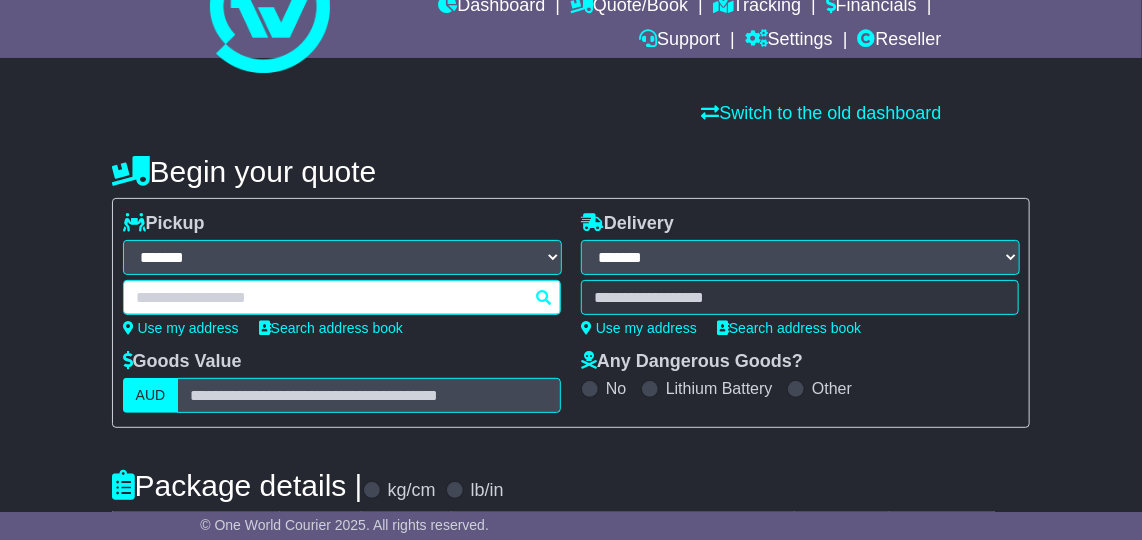 paste on "*******" 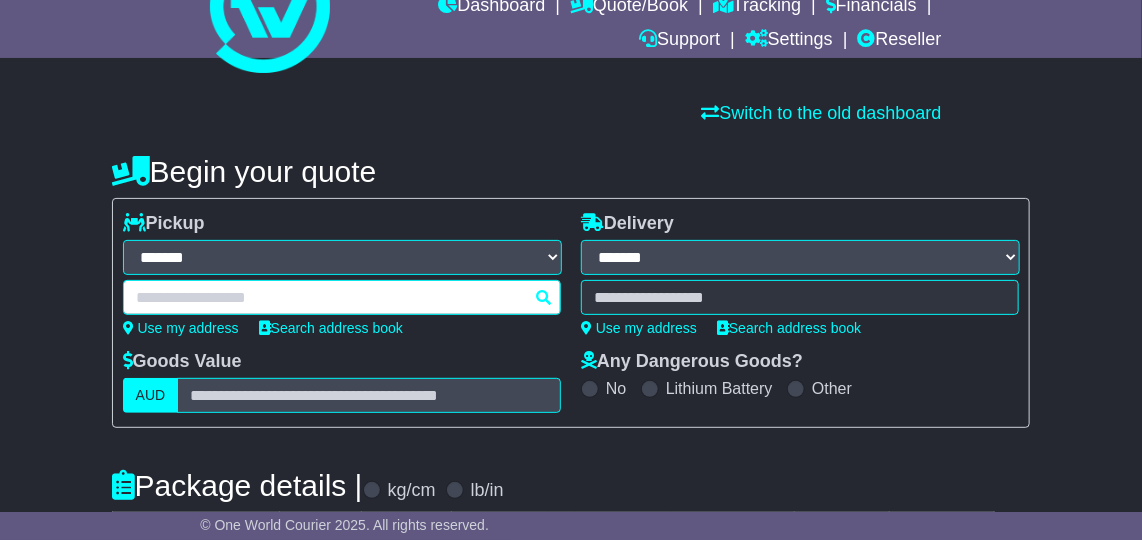 type on "*******" 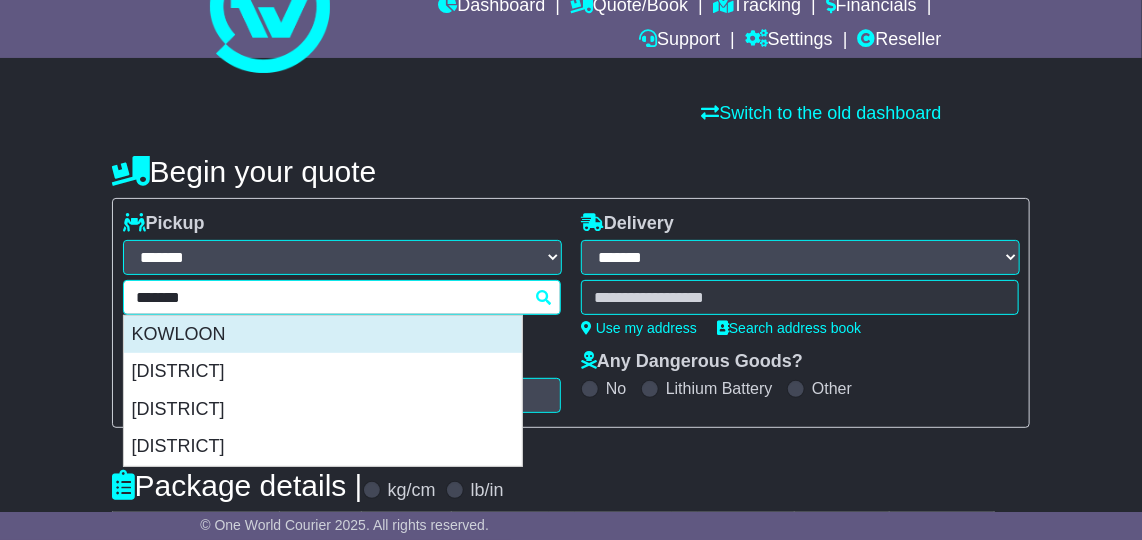 click on "KOWLOON" at bounding box center (323, 335) 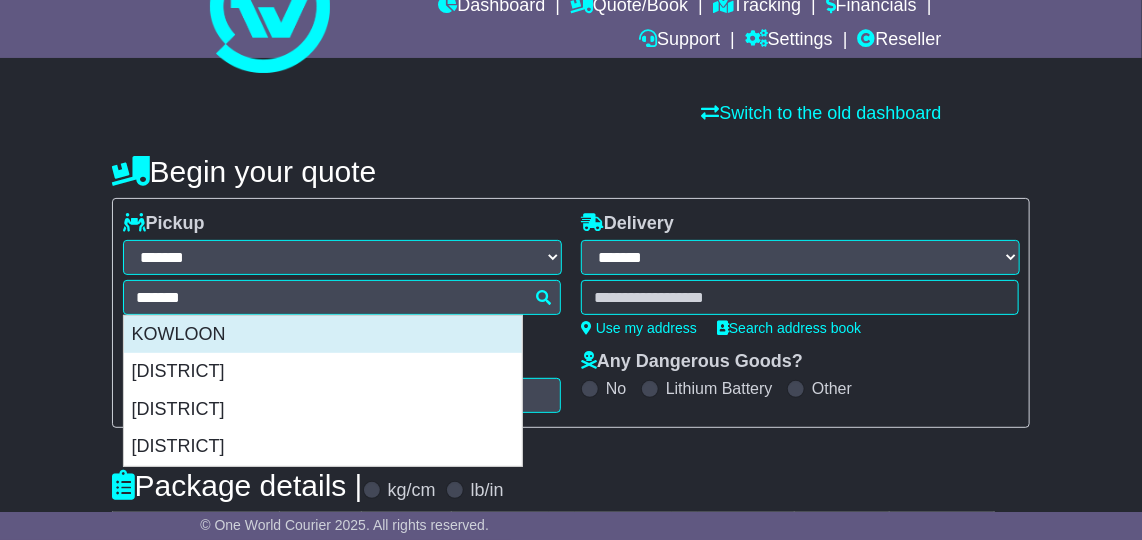type on "**********" 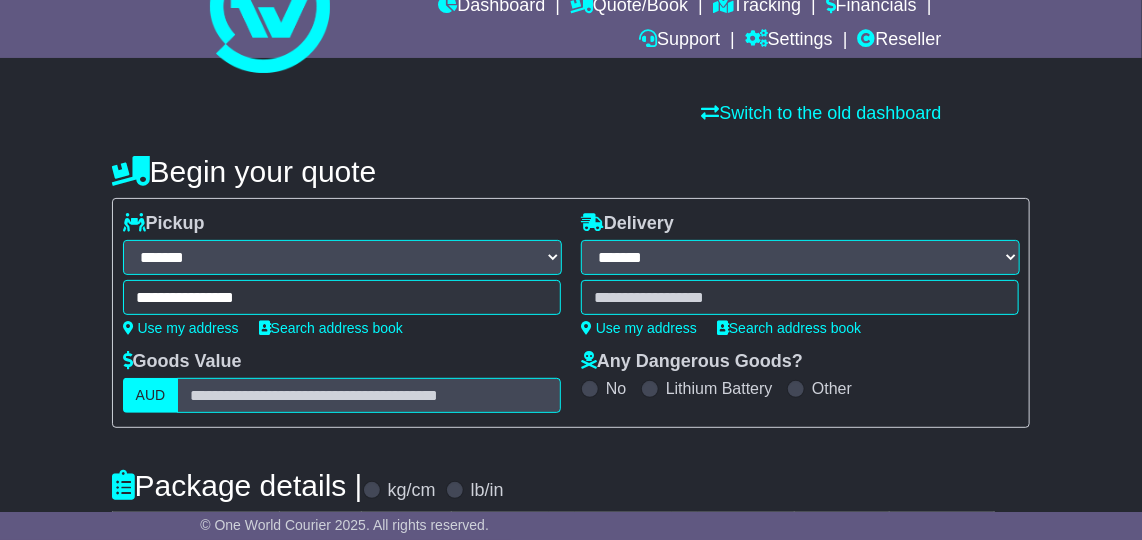 click at bounding box center [800, 297] 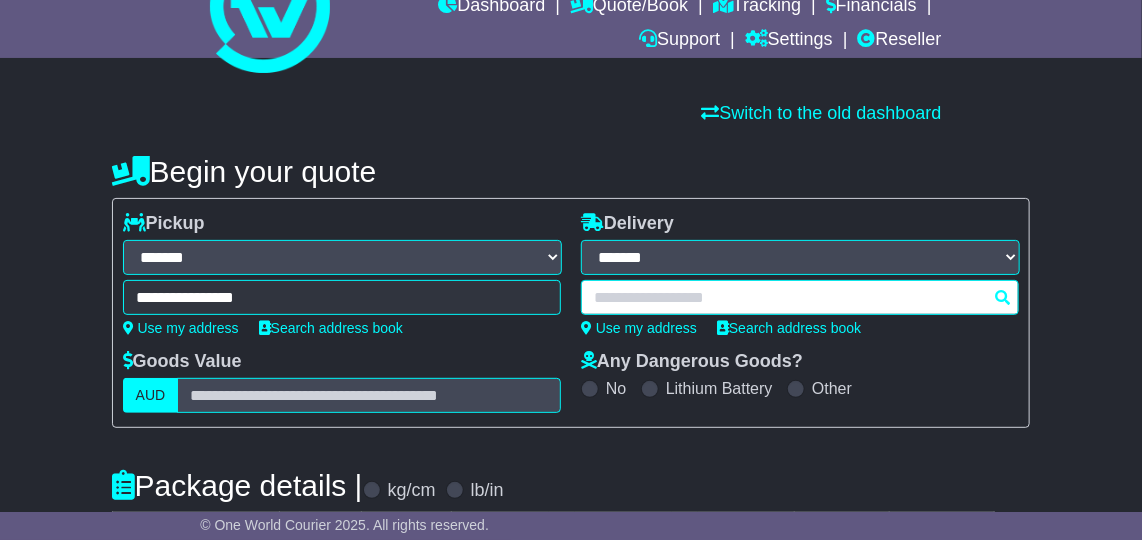 type on "*" 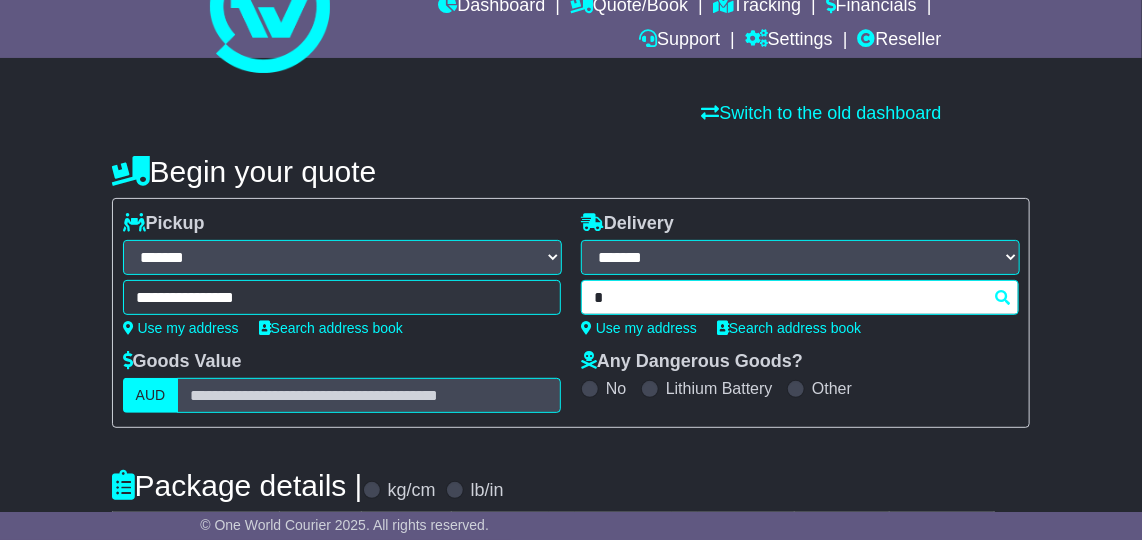 type 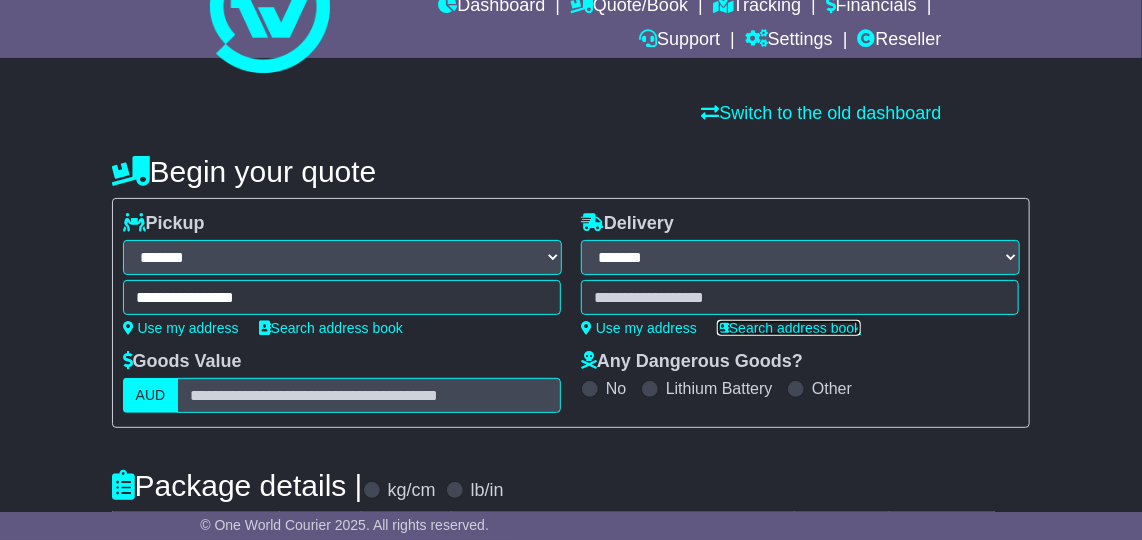 click on "Search address book" at bounding box center [789, 328] 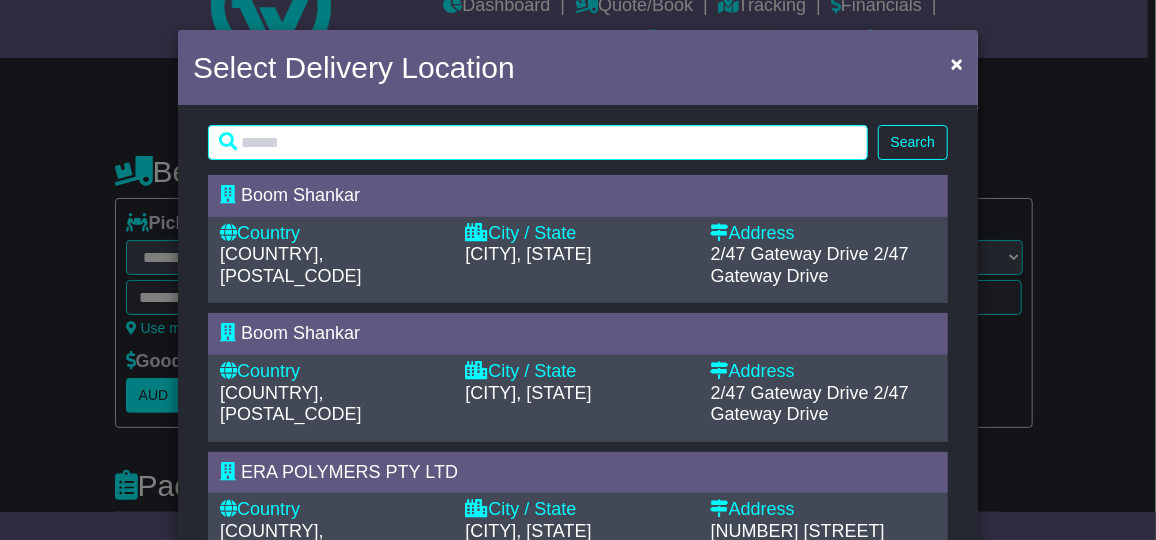 click on "City / State" at bounding box center [577, 234] 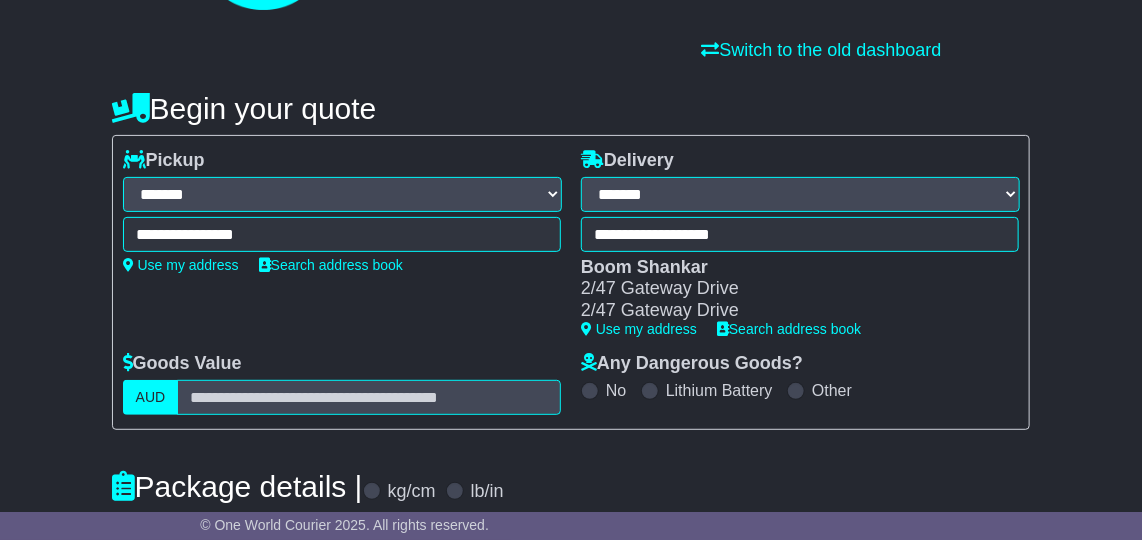 scroll, scrollTop: 181, scrollLeft: 0, axis: vertical 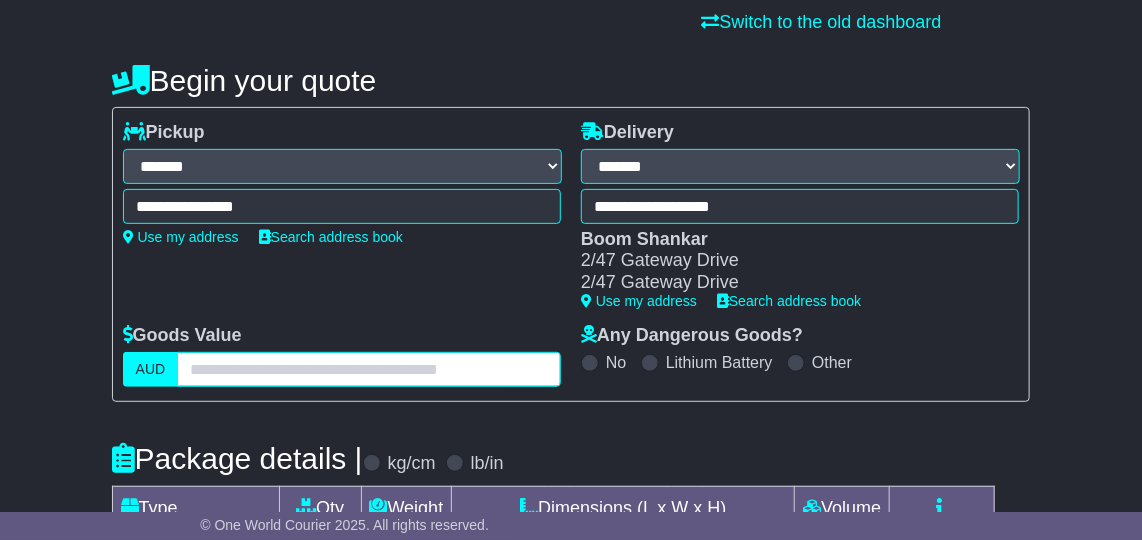 click at bounding box center [369, 369] 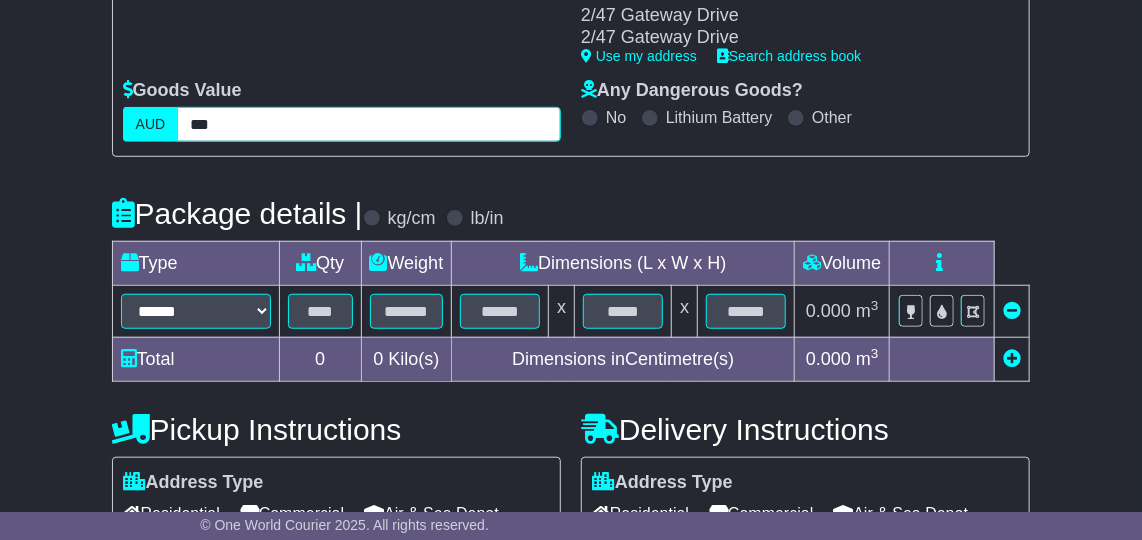 scroll, scrollTop: 545, scrollLeft: 0, axis: vertical 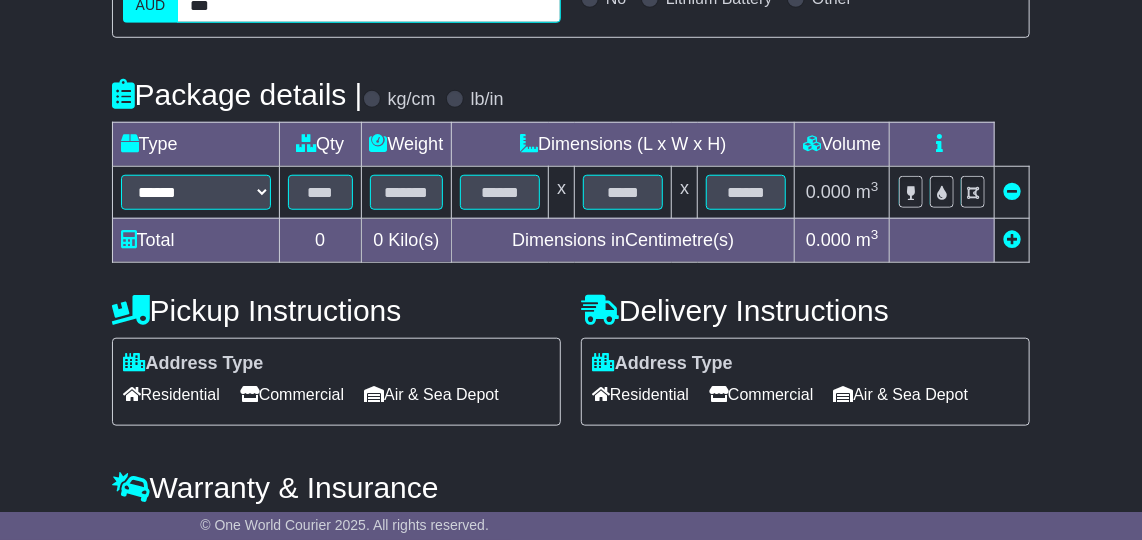 type on "***" 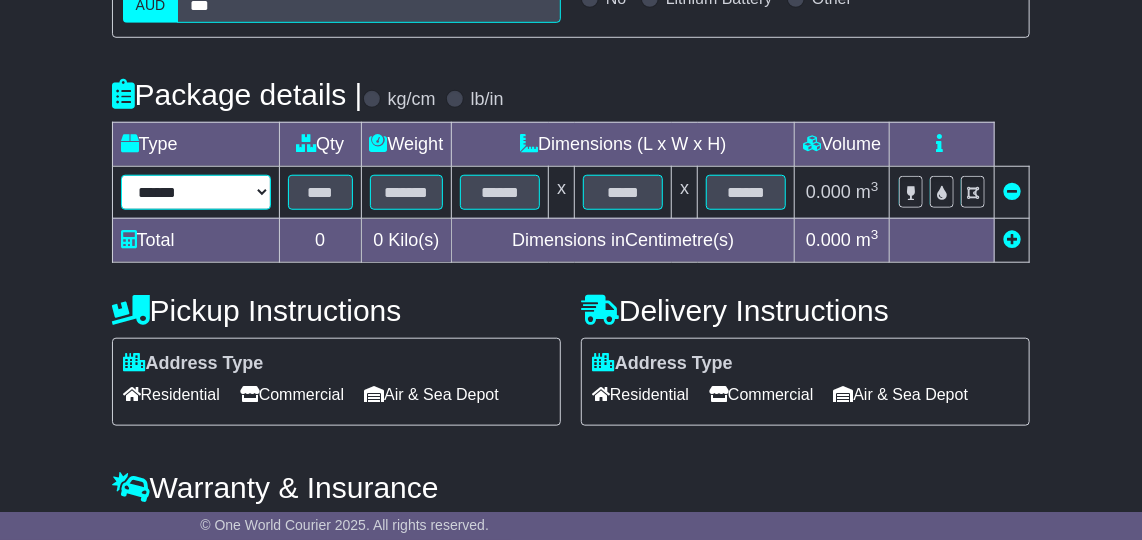 click on "****** ****** *** ******** ***** **** **** ****** *** *******" at bounding box center (196, 192) 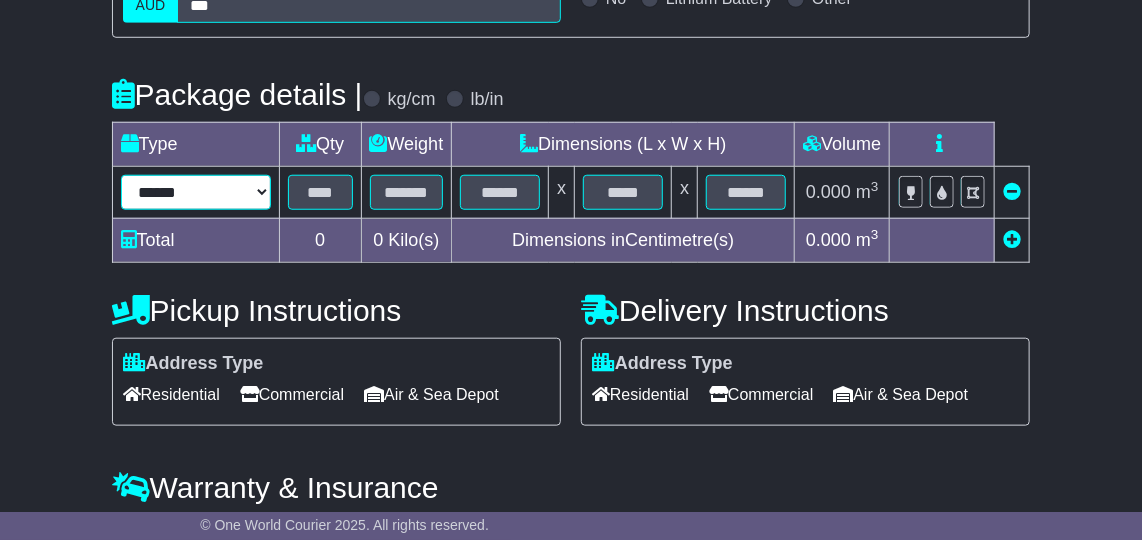 select on "*****" 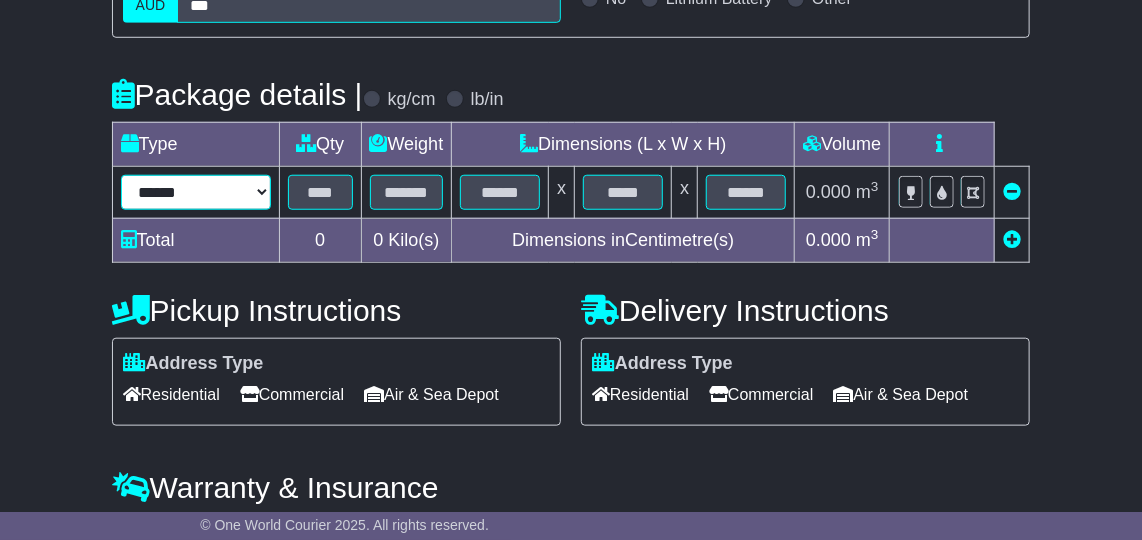click on "****** ****** *** ******** ***** **** **** ****** *** *******" at bounding box center (196, 192) 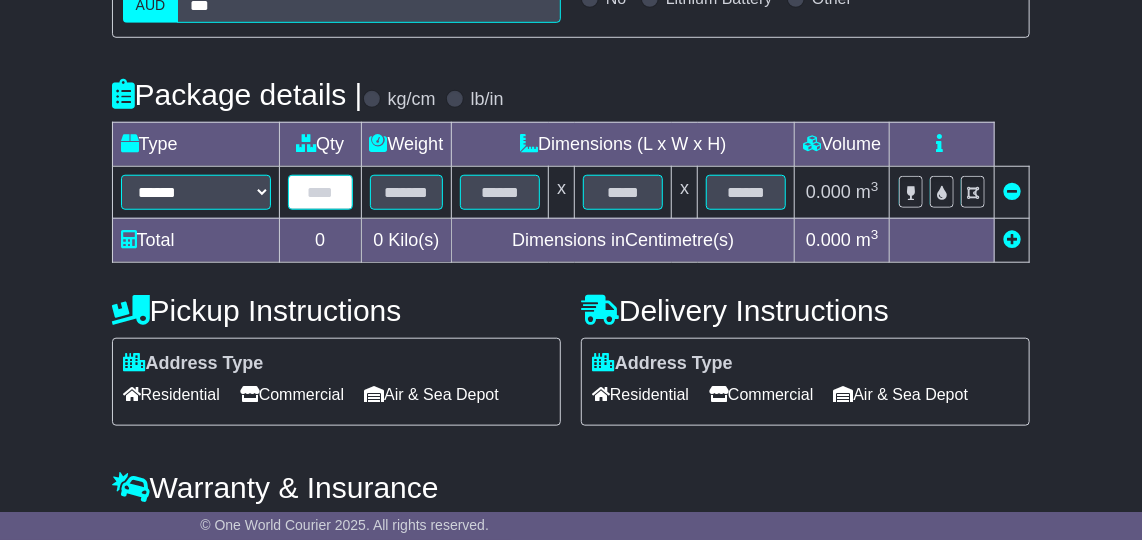 click at bounding box center (320, 192) 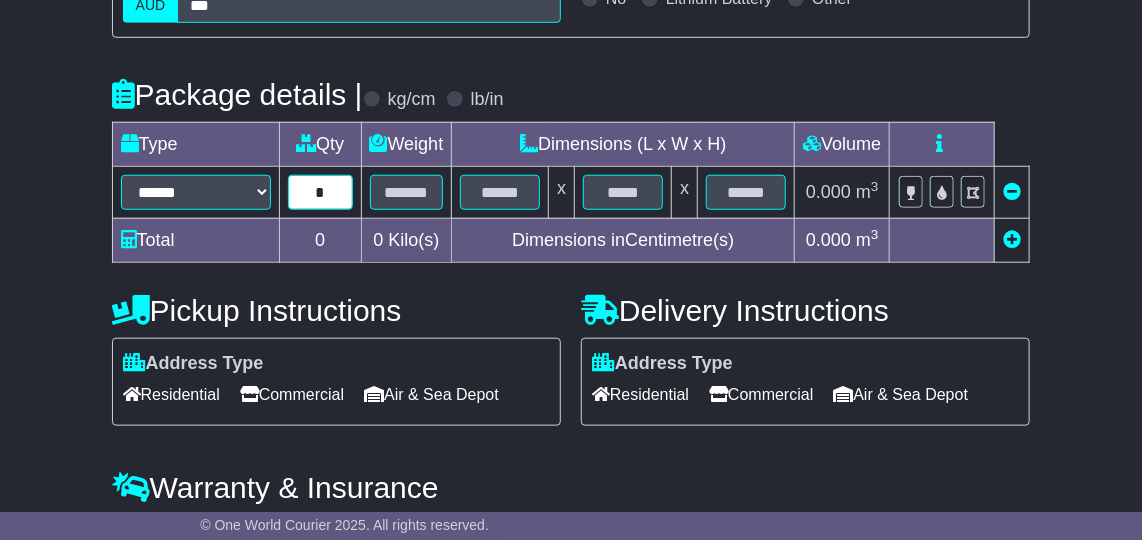 type on "*" 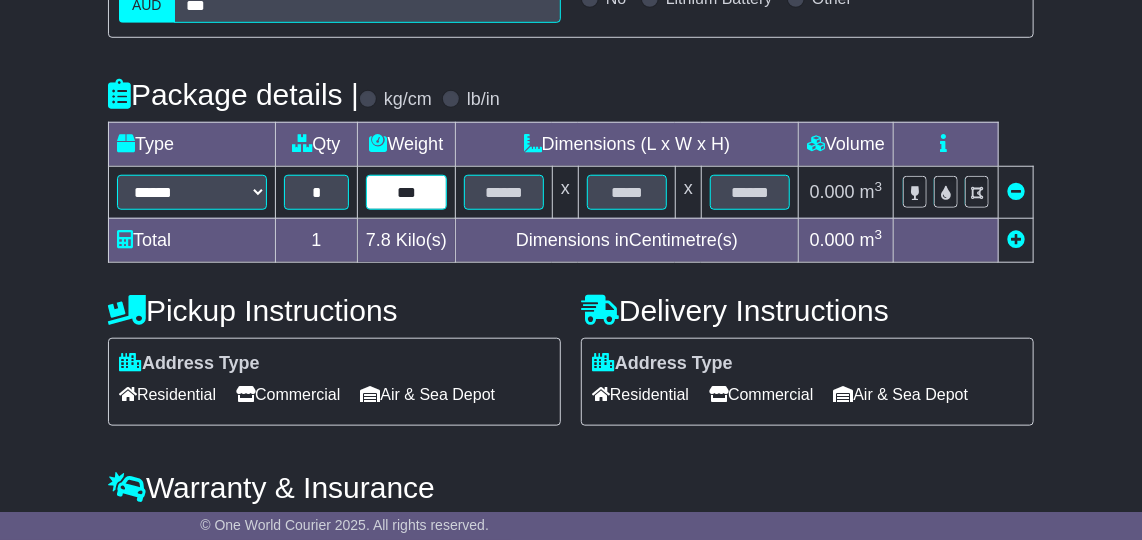 click on "***" at bounding box center [406, 192] 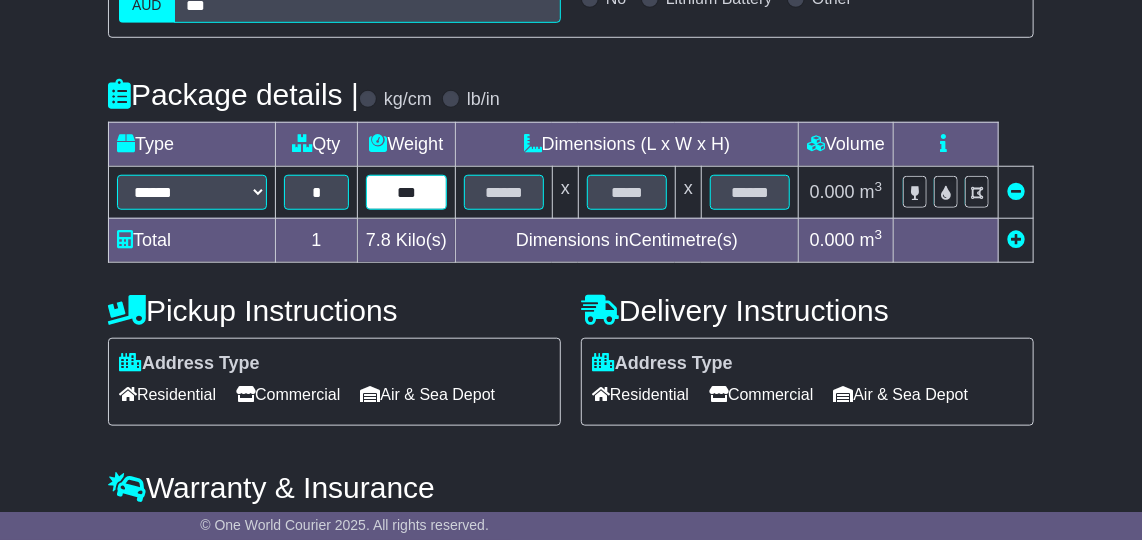 type on "***" 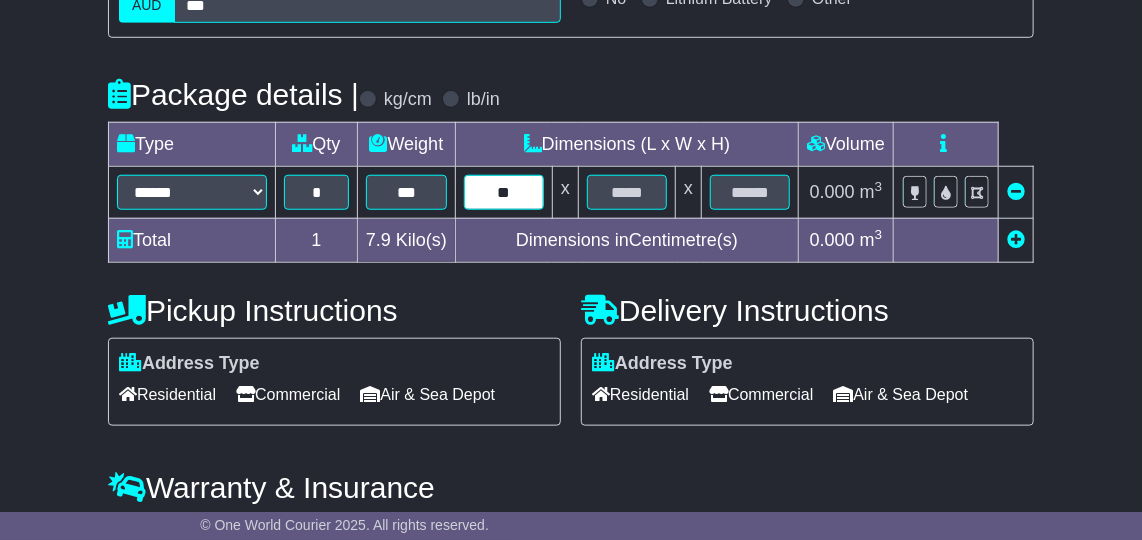 type on "**" 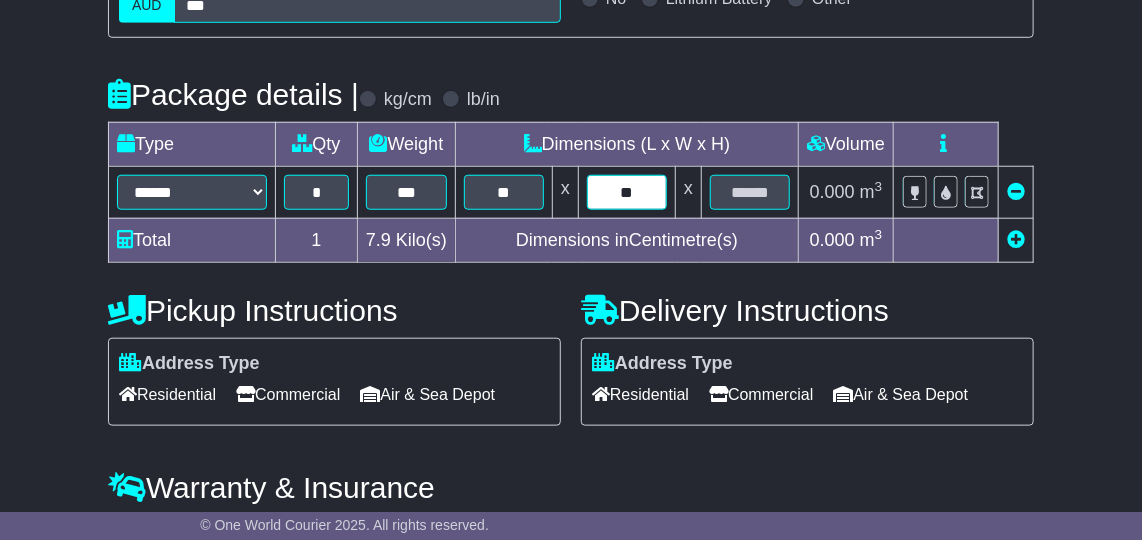 type on "**" 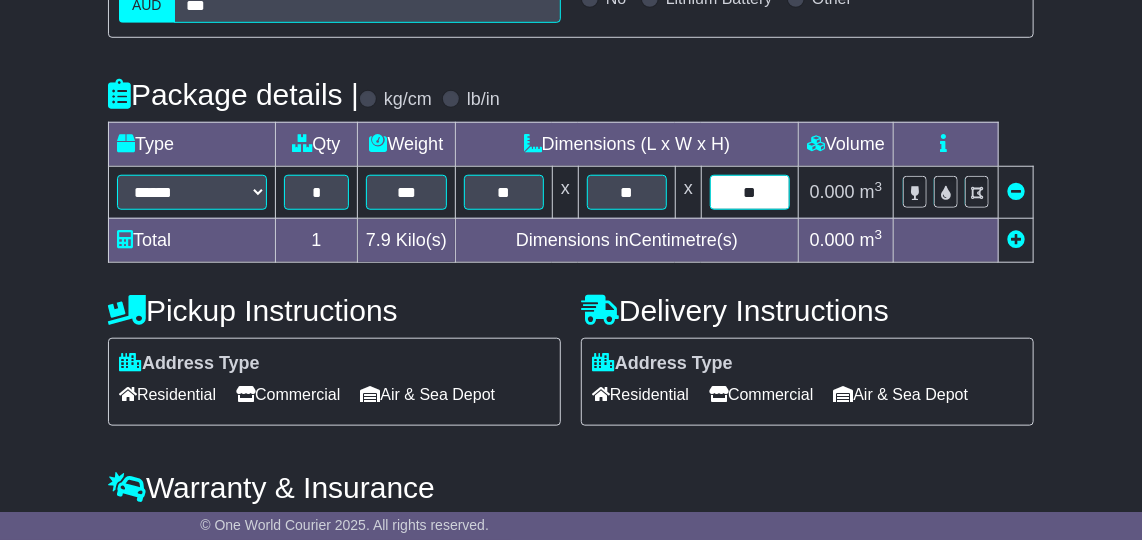 type on "**" 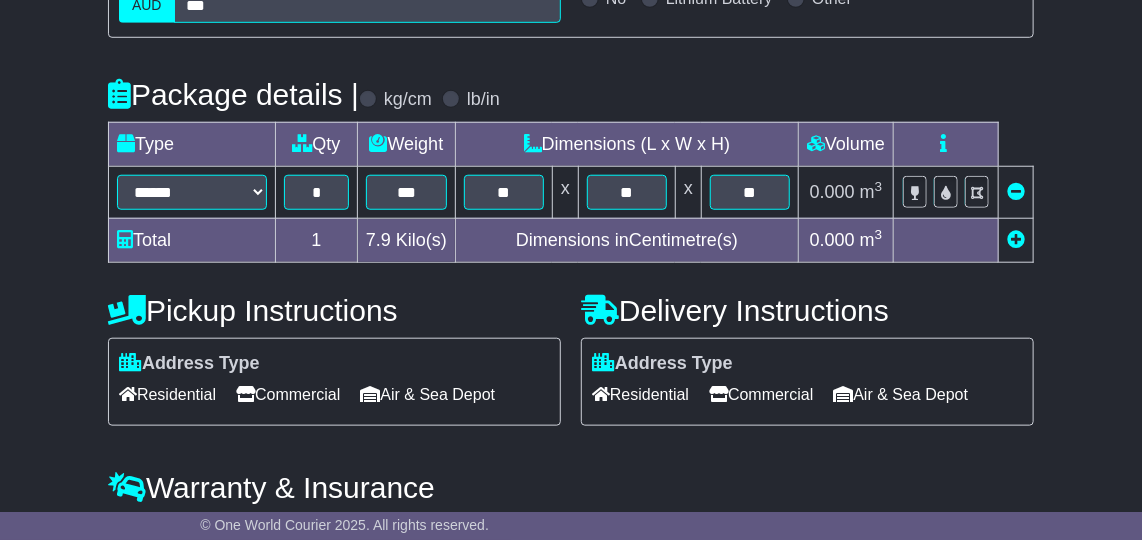 click at bounding box center (1016, 240) 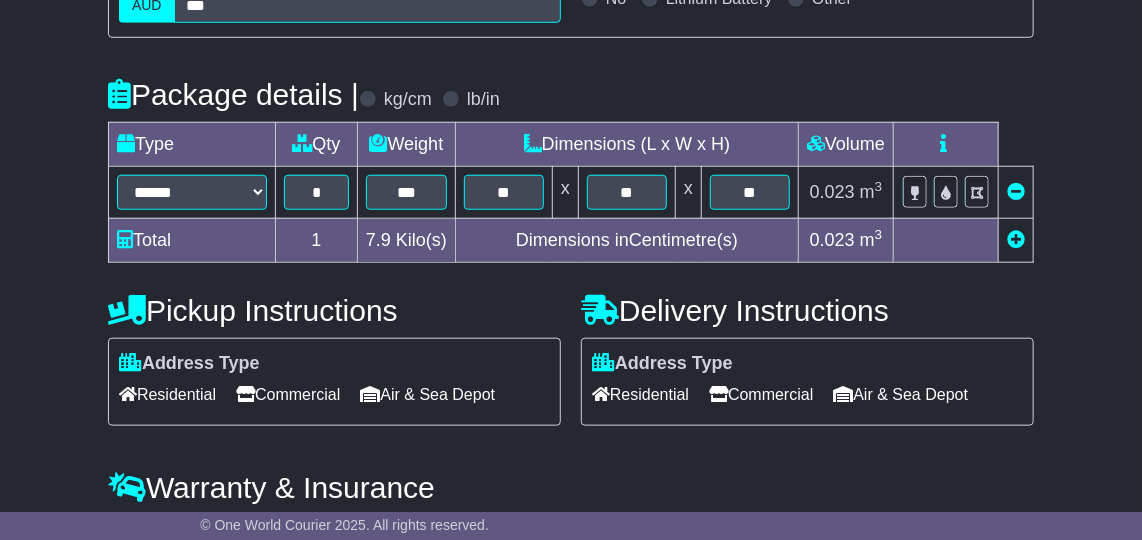 click at bounding box center [1016, 239] 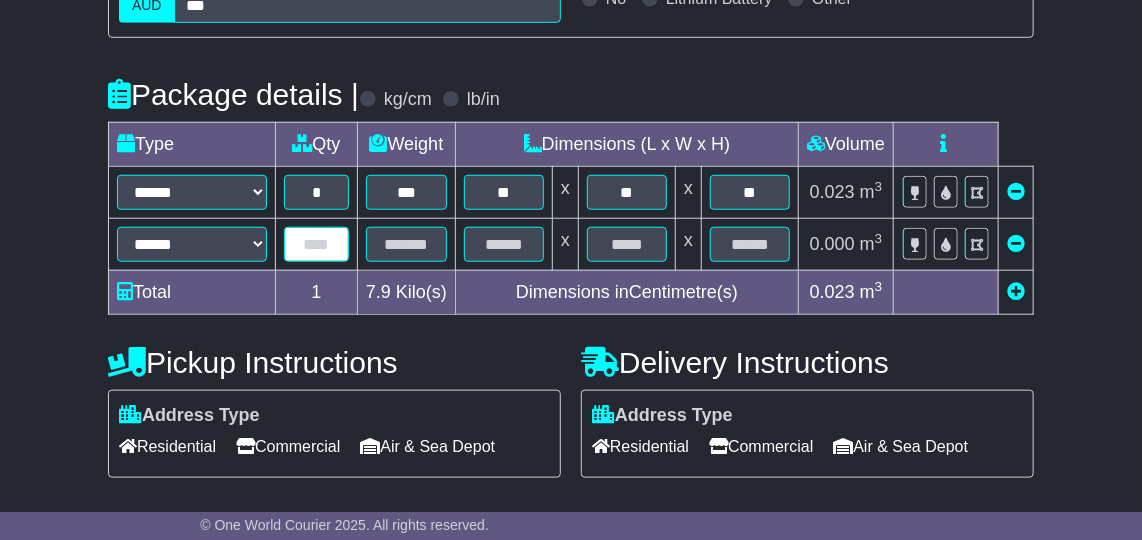 drag, startPoint x: 287, startPoint y: 247, endPoint x: 289, endPoint y: 266, distance: 19.104973 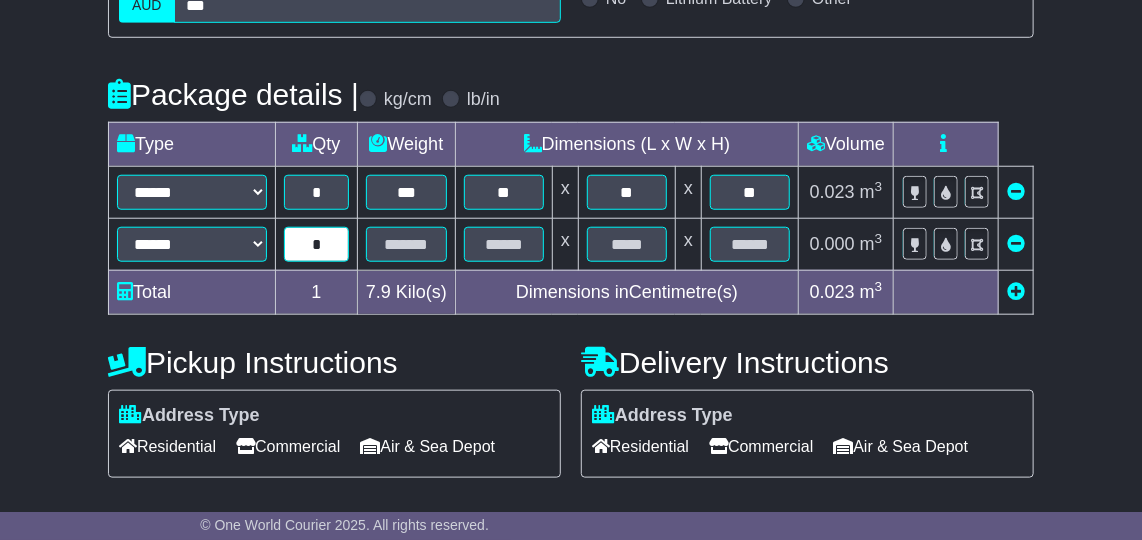 type on "*" 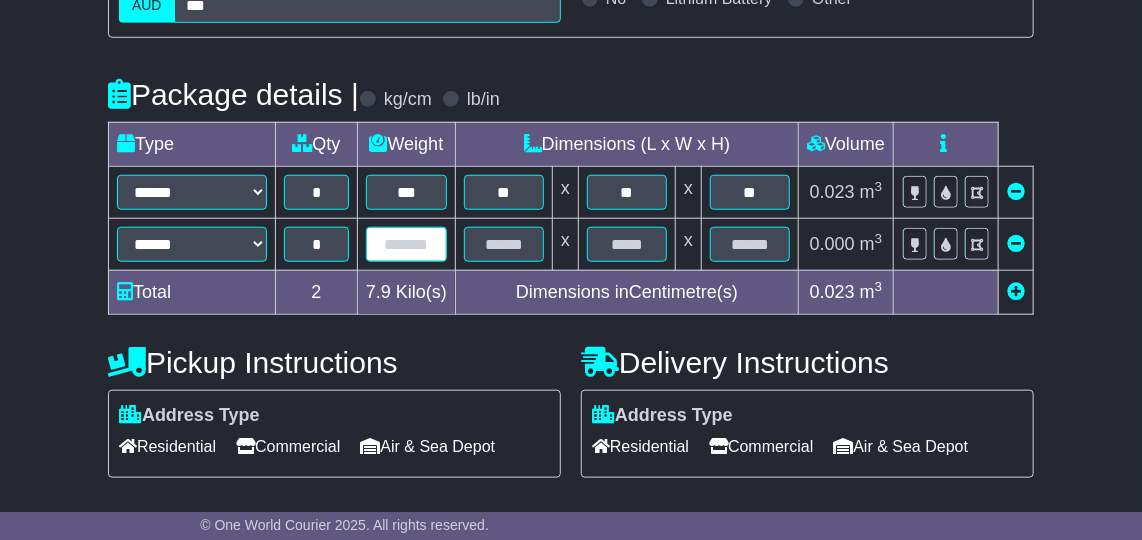 type on "*" 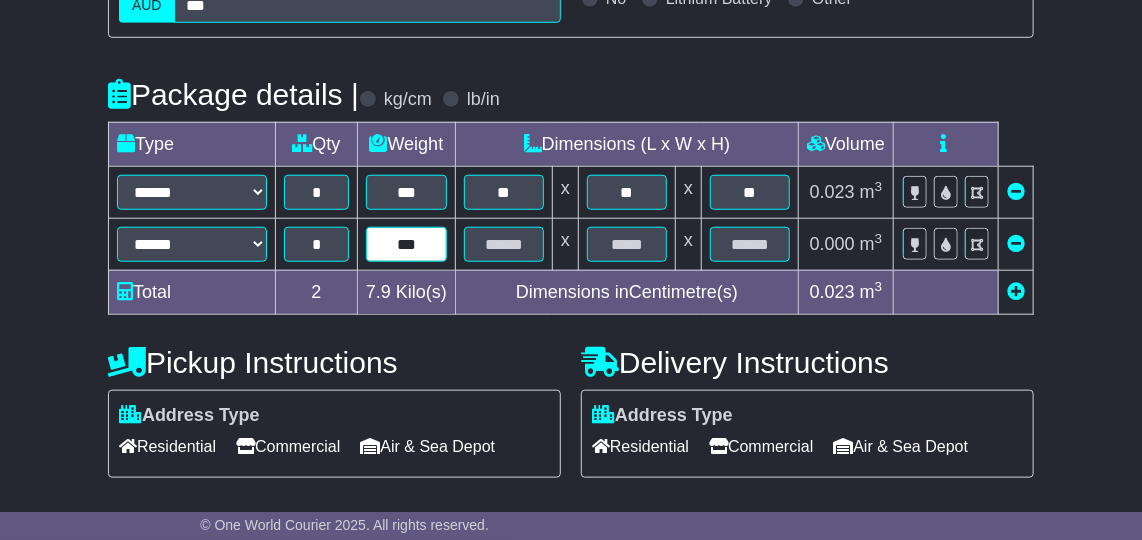 type on "***" 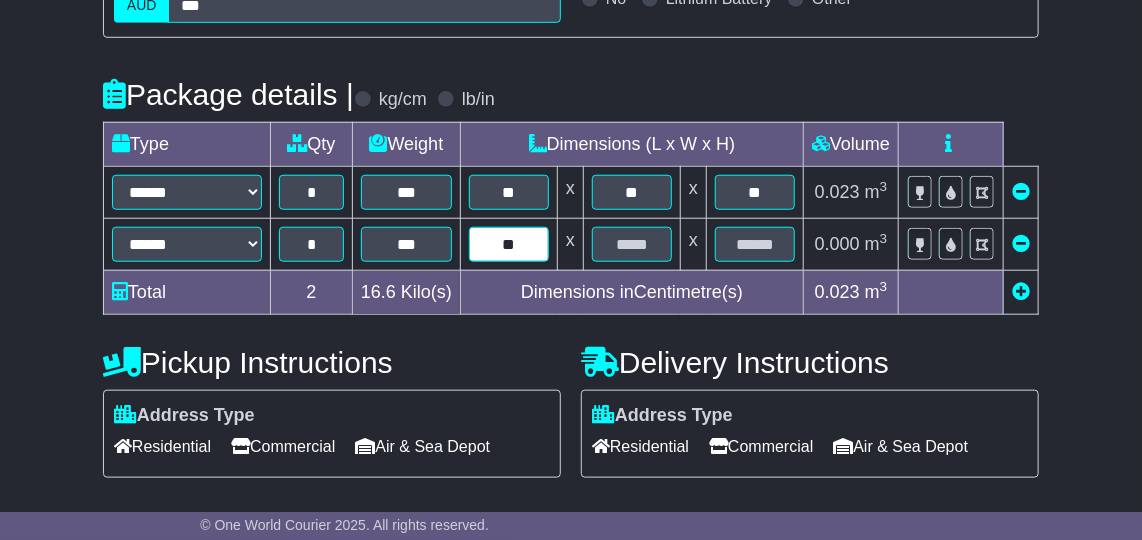 type on "**" 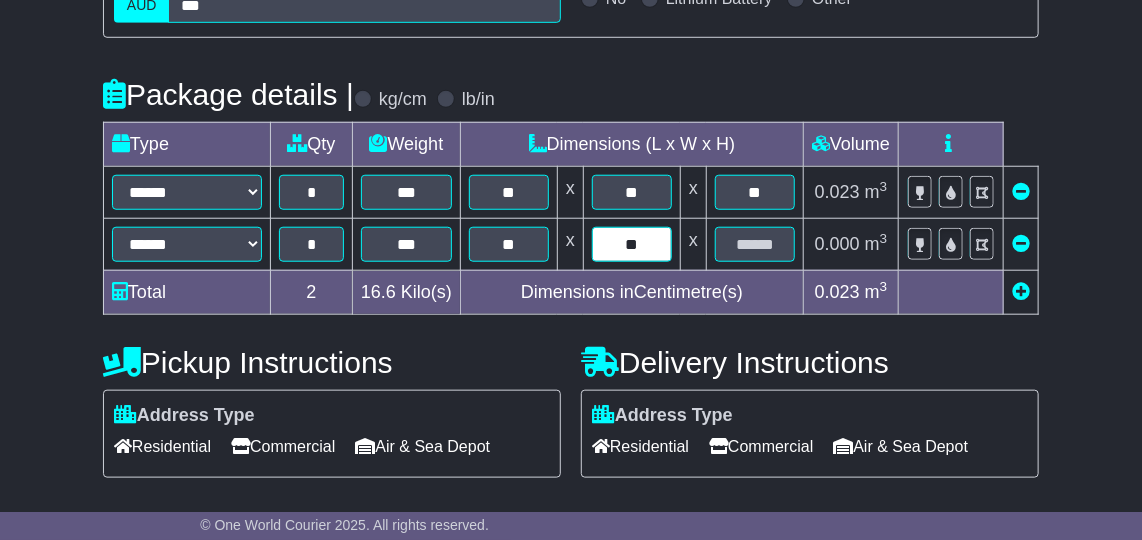 type on "**" 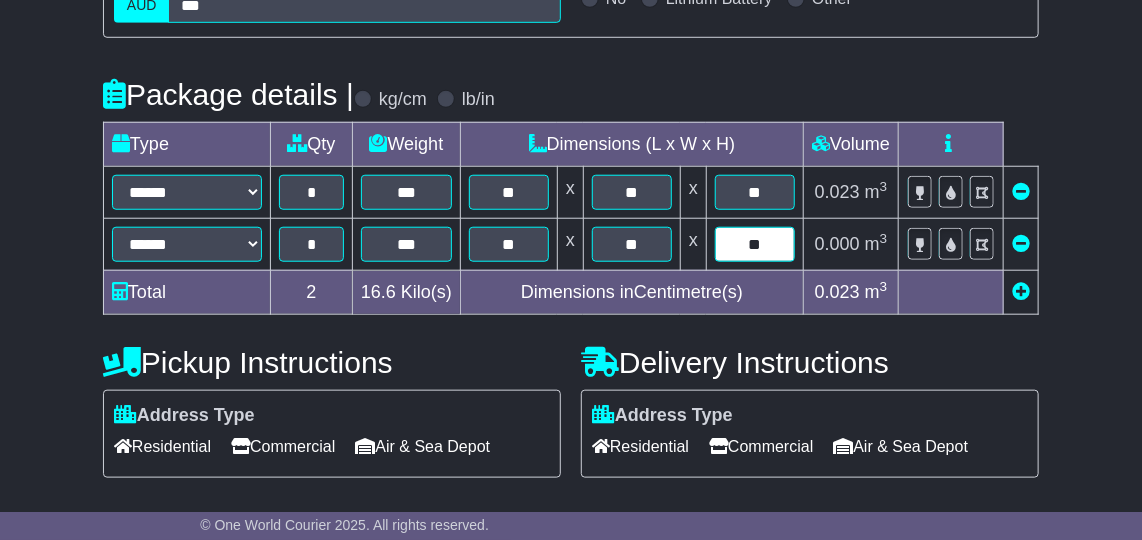type on "**" 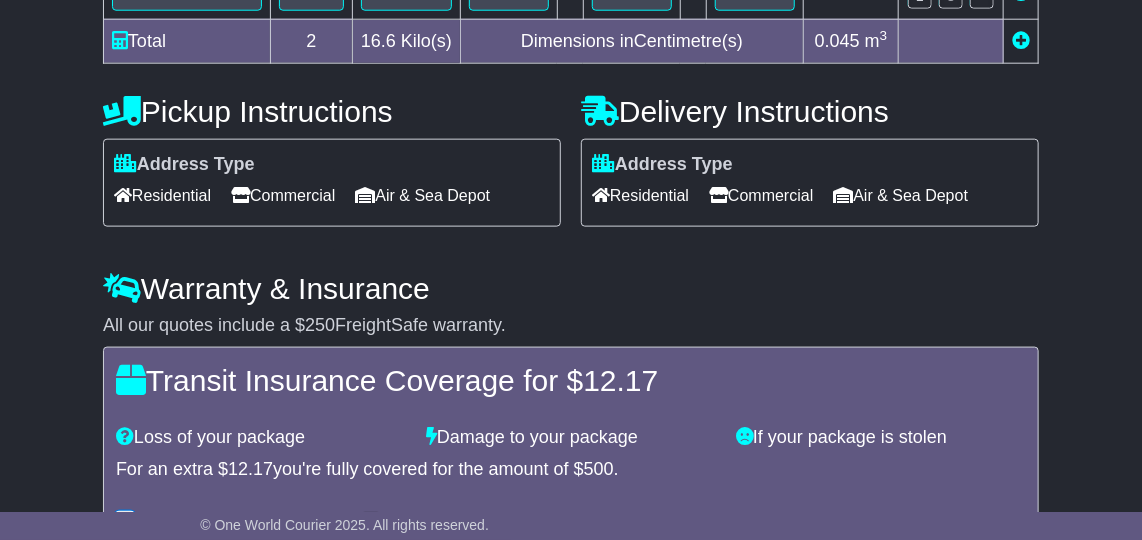 scroll, scrollTop: 909, scrollLeft: 0, axis: vertical 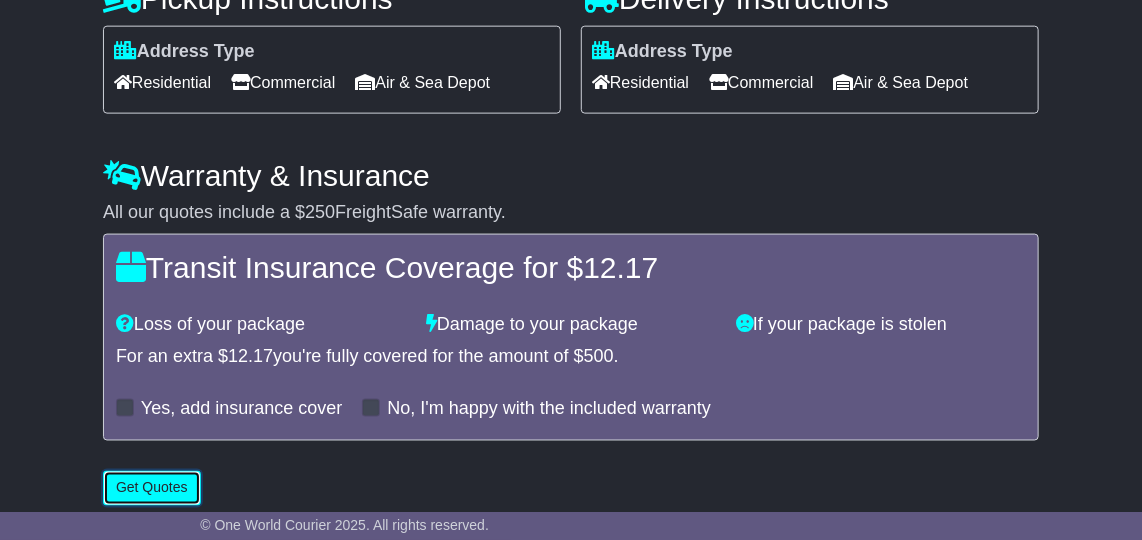 click on "Get Quotes" at bounding box center (152, 488) 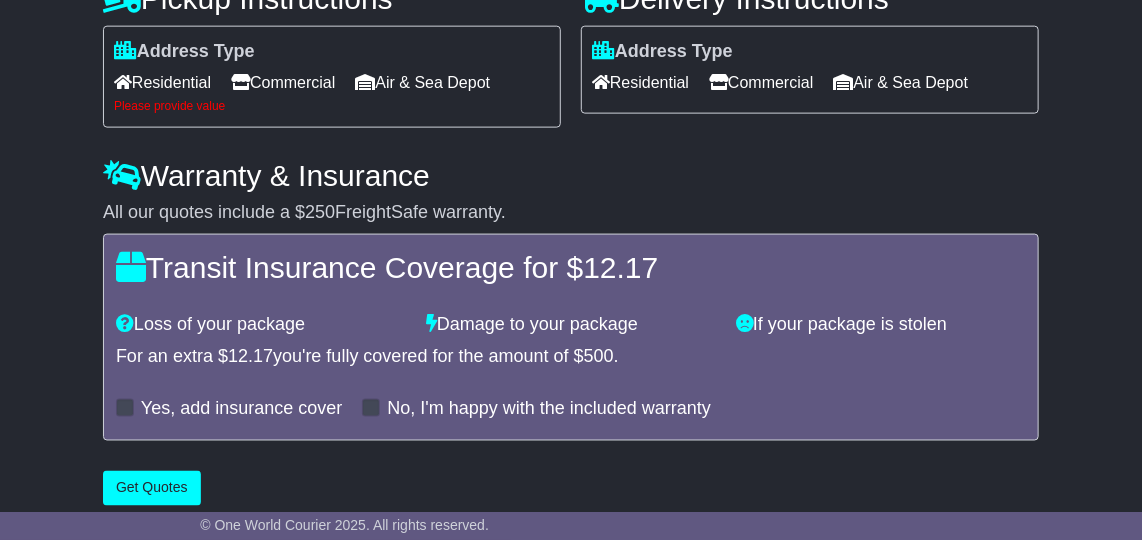 click on "Commercial" at bounding box center (283, 82) 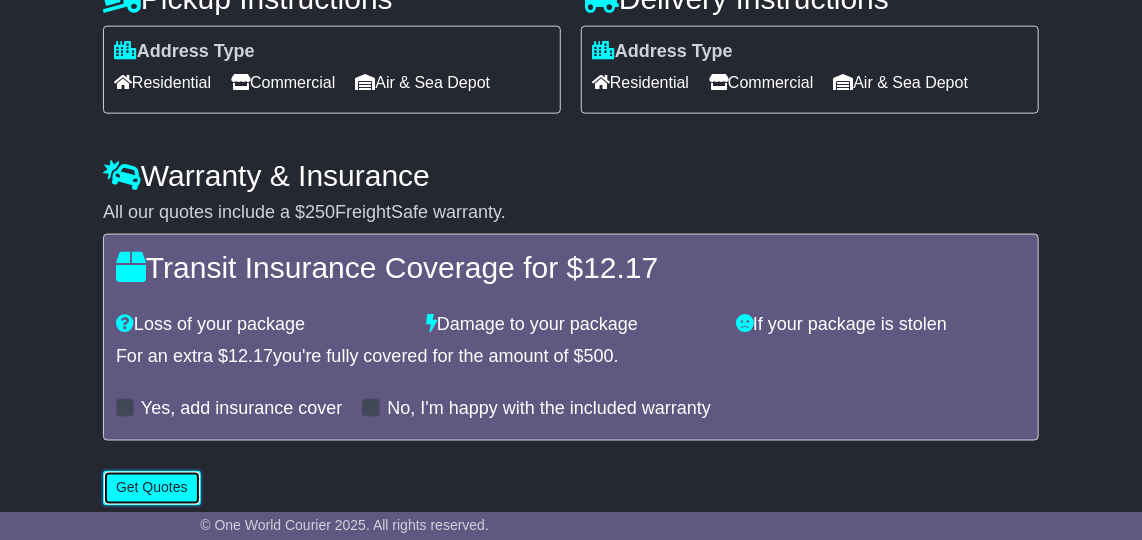 click on "Get Quotes" at bounding box center [152, 488] 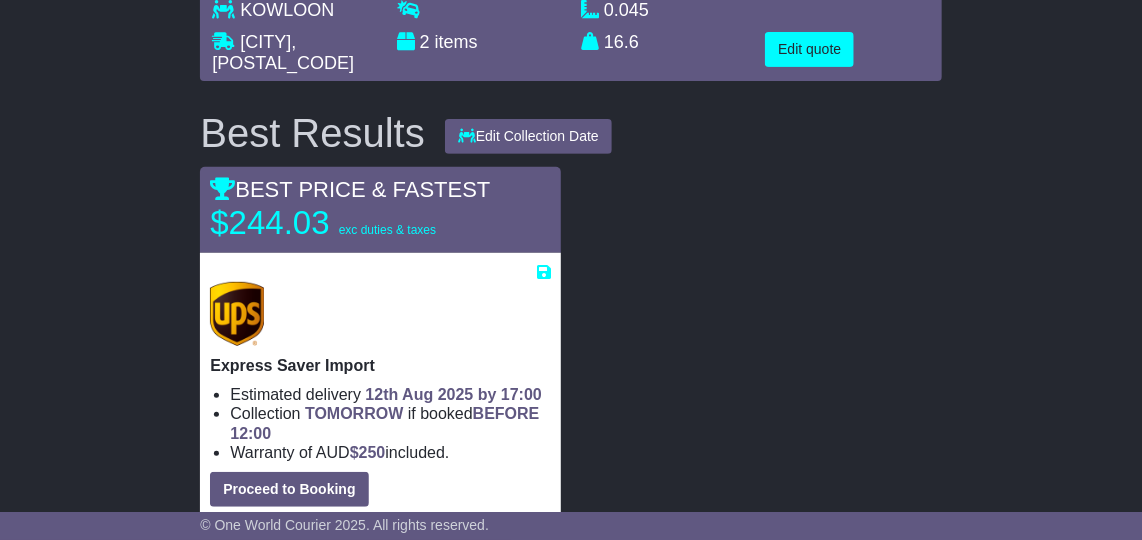 scroll, scrollTop: 0, scrollLeft: 0, axis: both 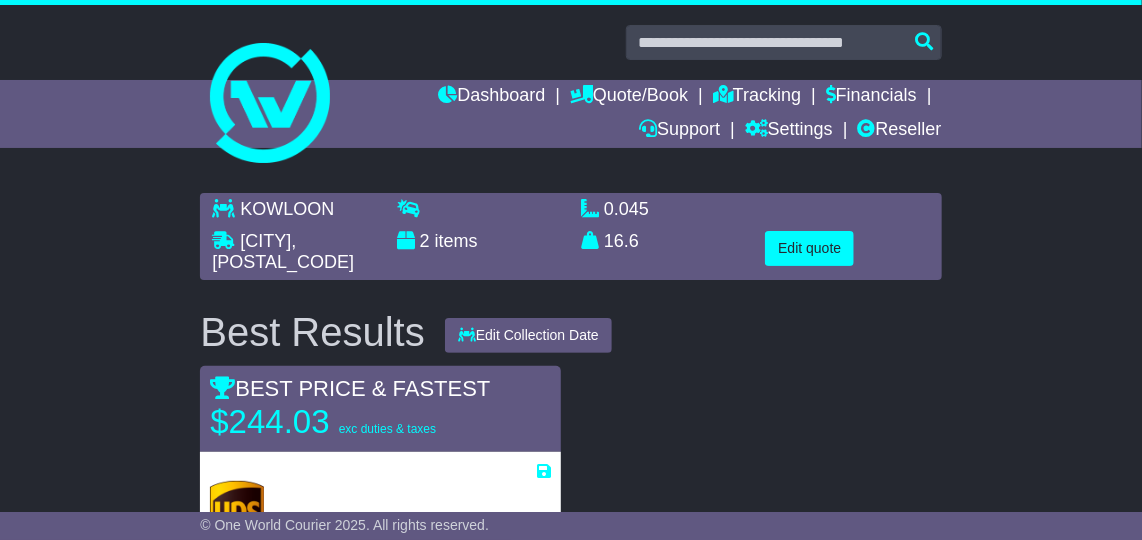 click on "KOWLOON" at bounding box center (287, 209) 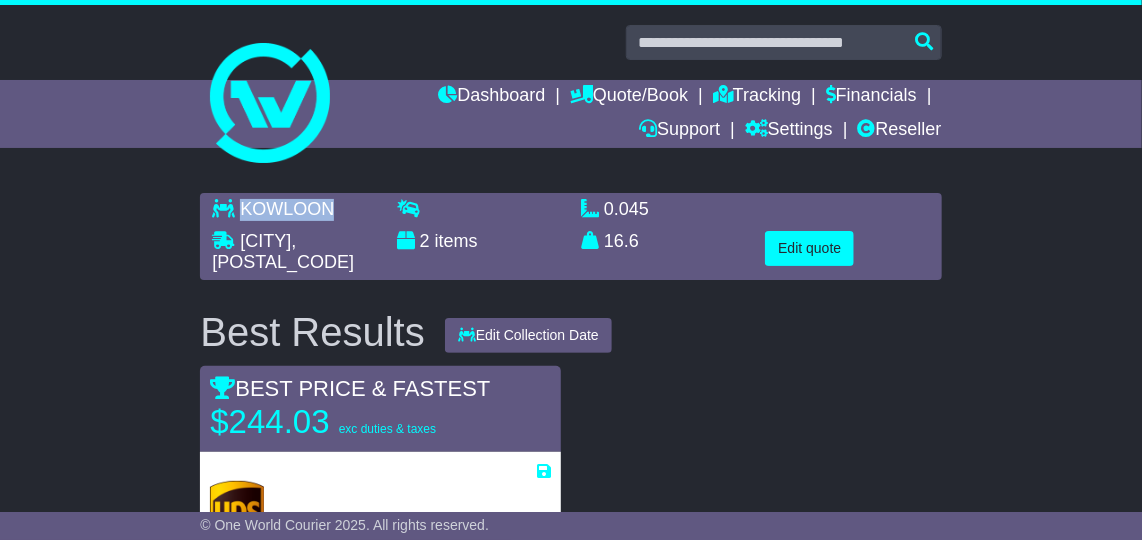 click on "KOWLOON" at bounding box center (287, 209) 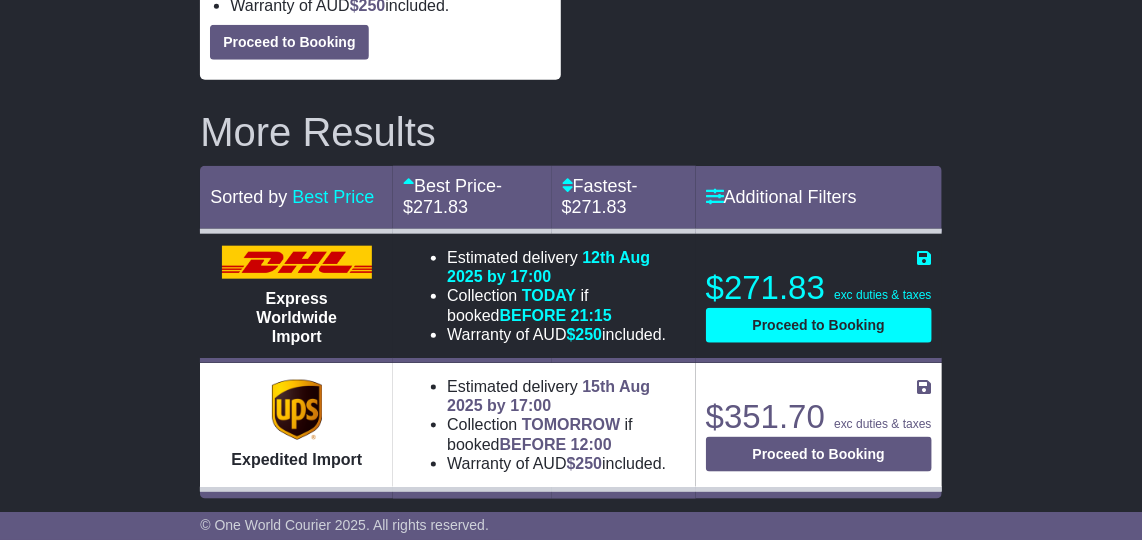 scroll, scrollTop: 654, scrollLeft: 0, axis: vertical 